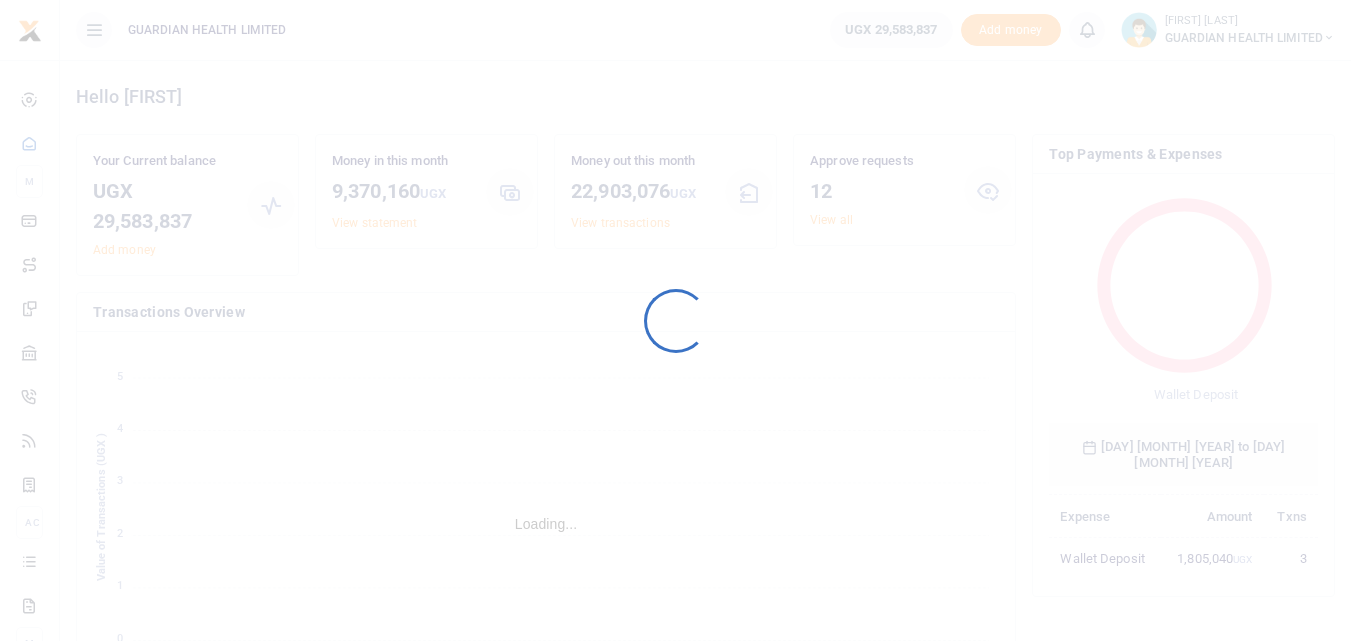 scroll, scrollTop: 0, scrollLeft: 0, axis: both 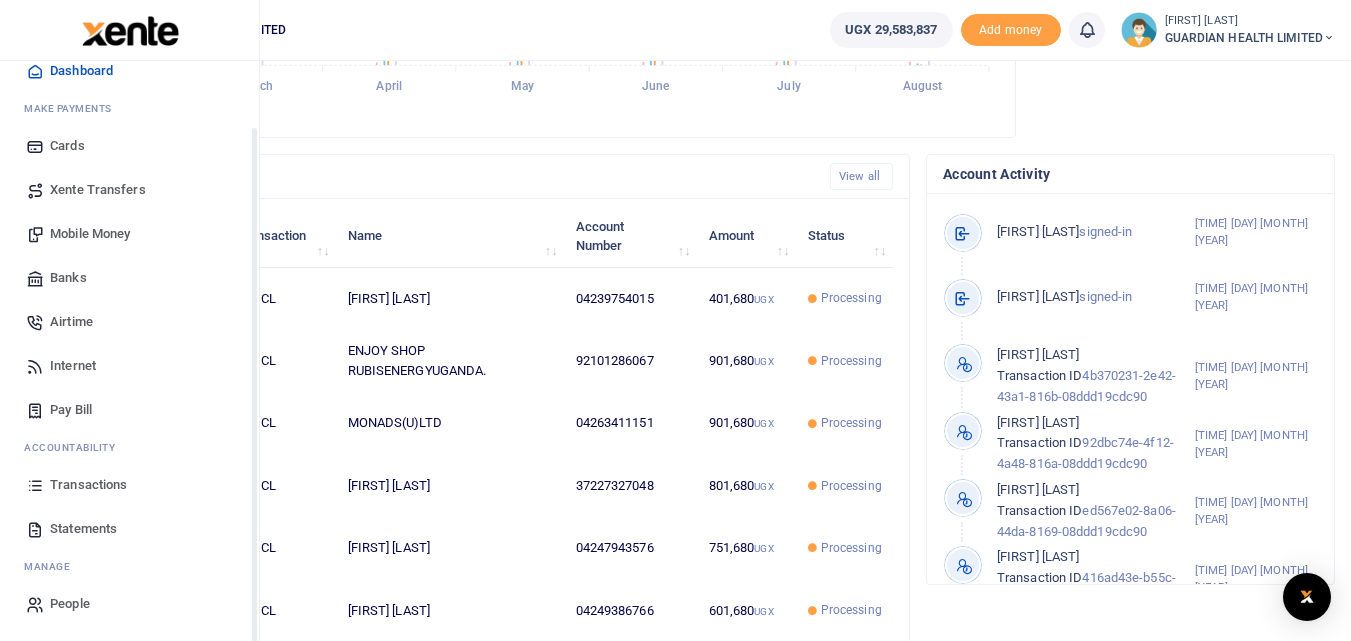 click on "Transactions" at bounding box center [88, 485] 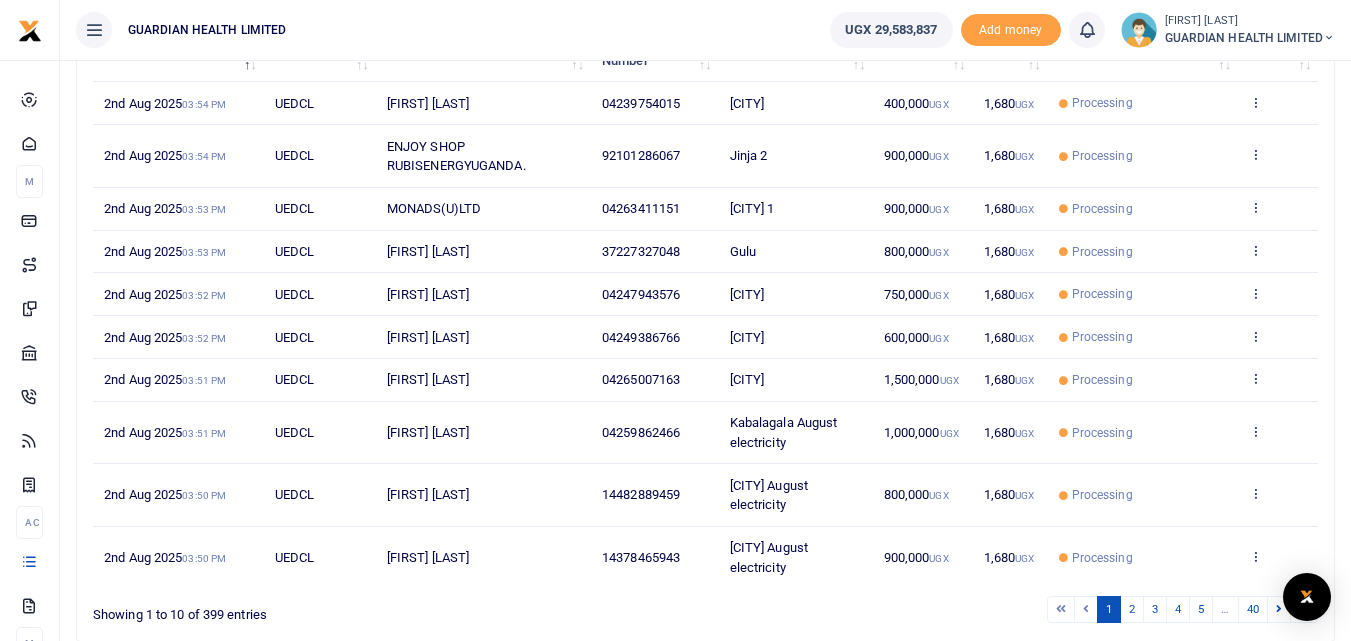 scroll, scrollTop: 376, scrollLeft: 0, axis: vertical 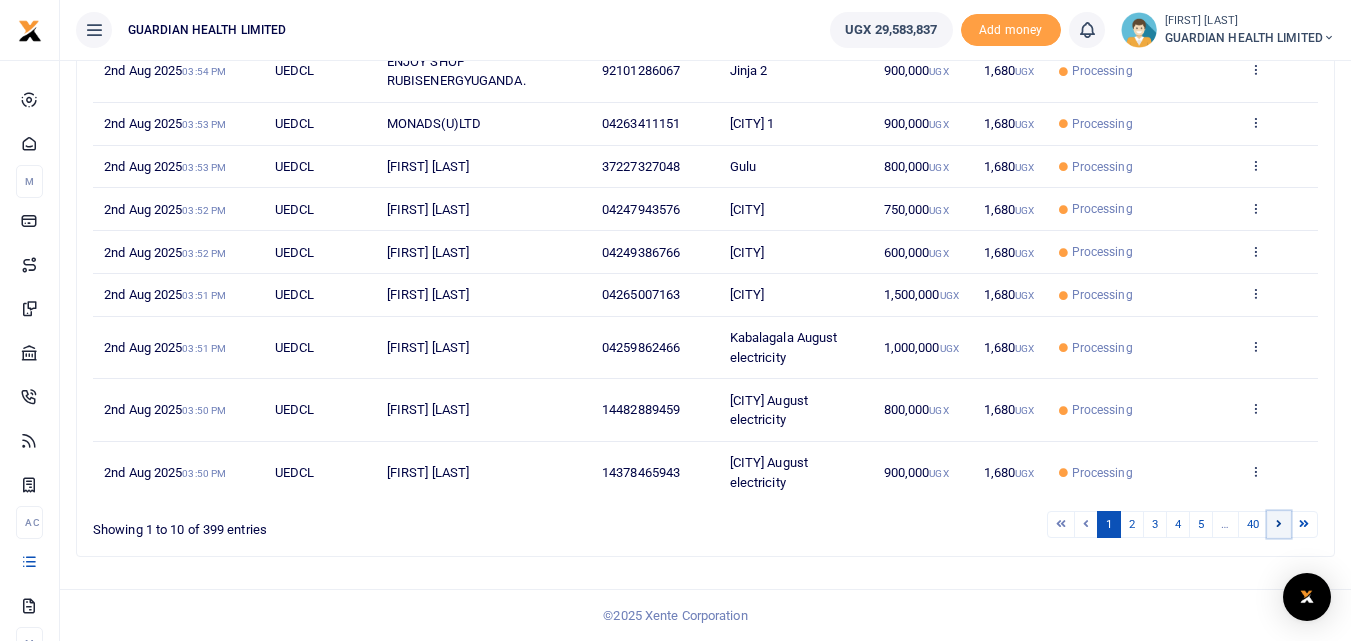 click at bounding box center [1279, 523] 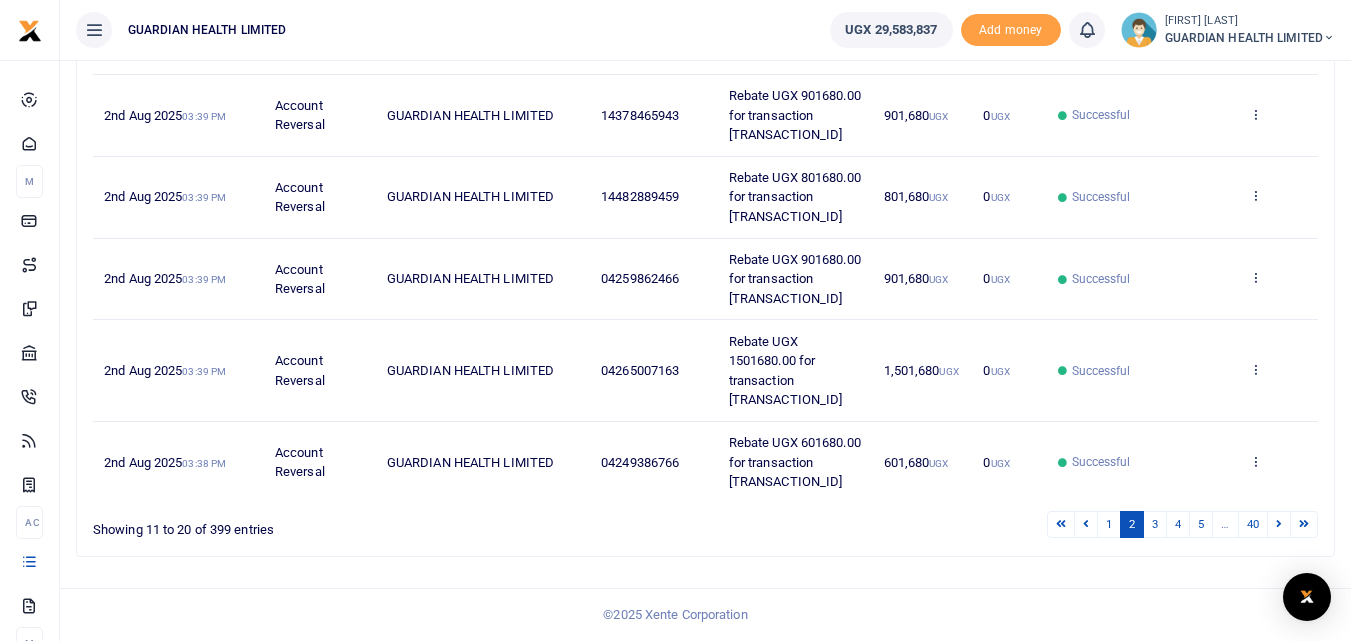 scroll, scrollTop: 961, scrollLeft: 0, axis: vertical 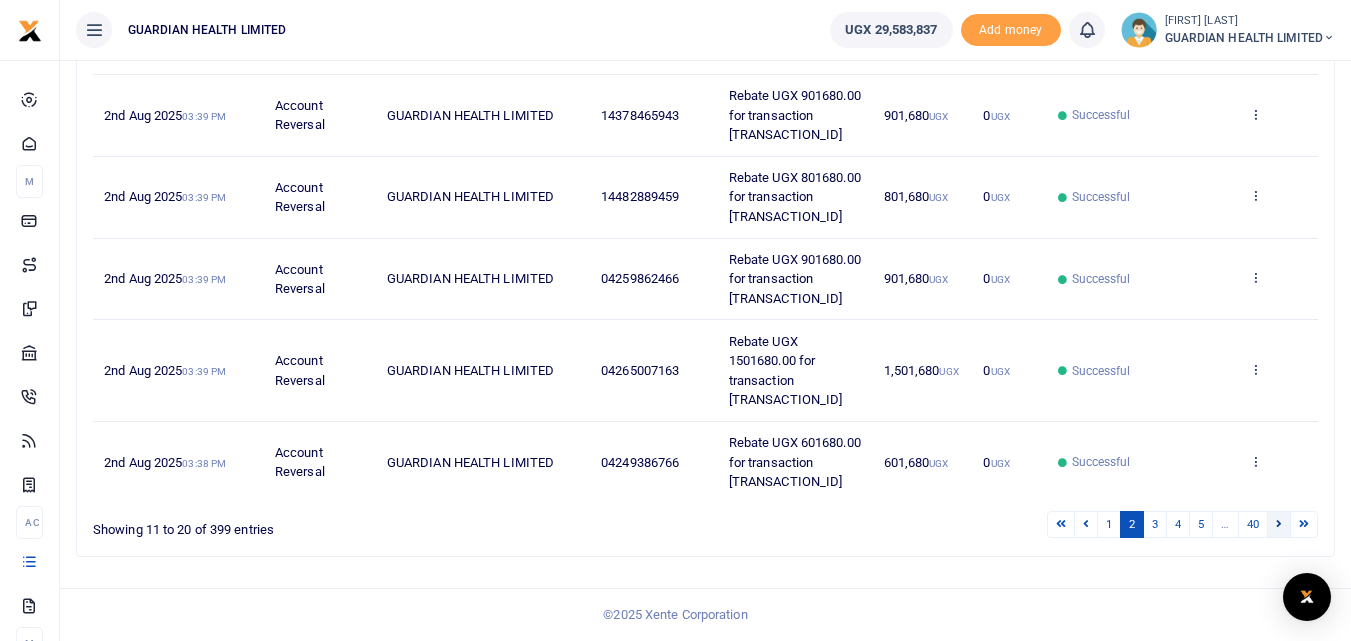 click at bounding box center [1279, 524] 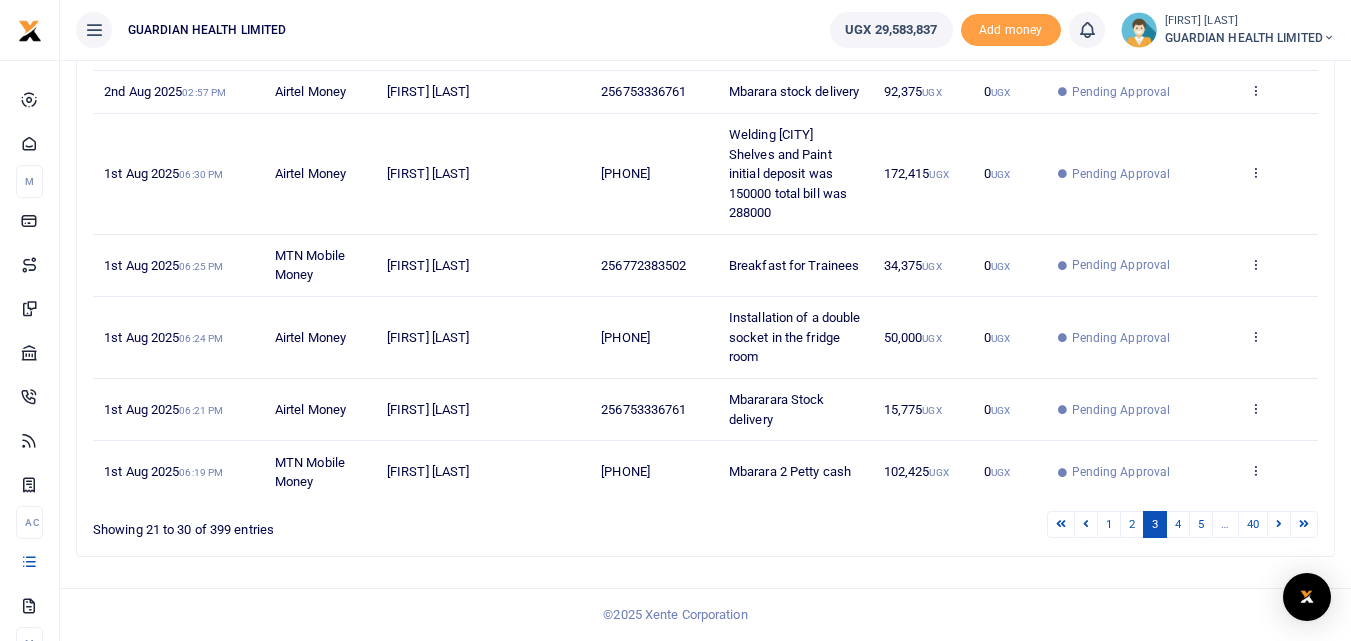 scroll, scrollTop: 805, scrollLeft: 0, axis: vertical 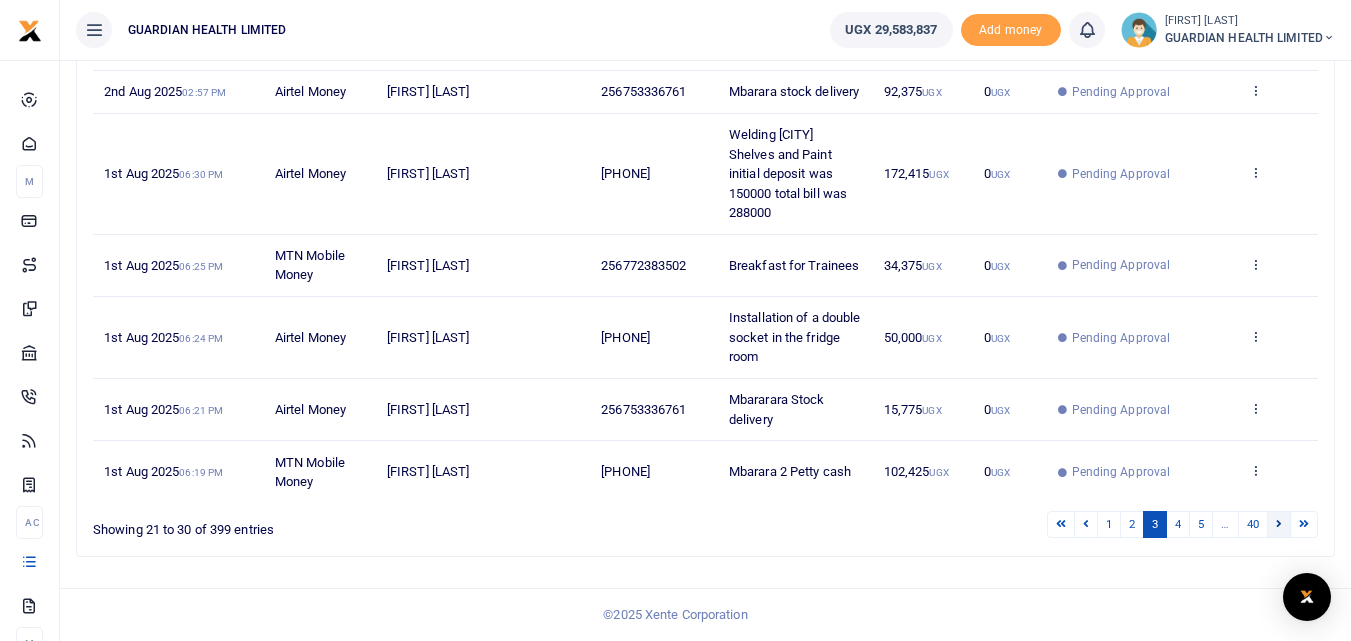 click at bounding box center (1279, 524) 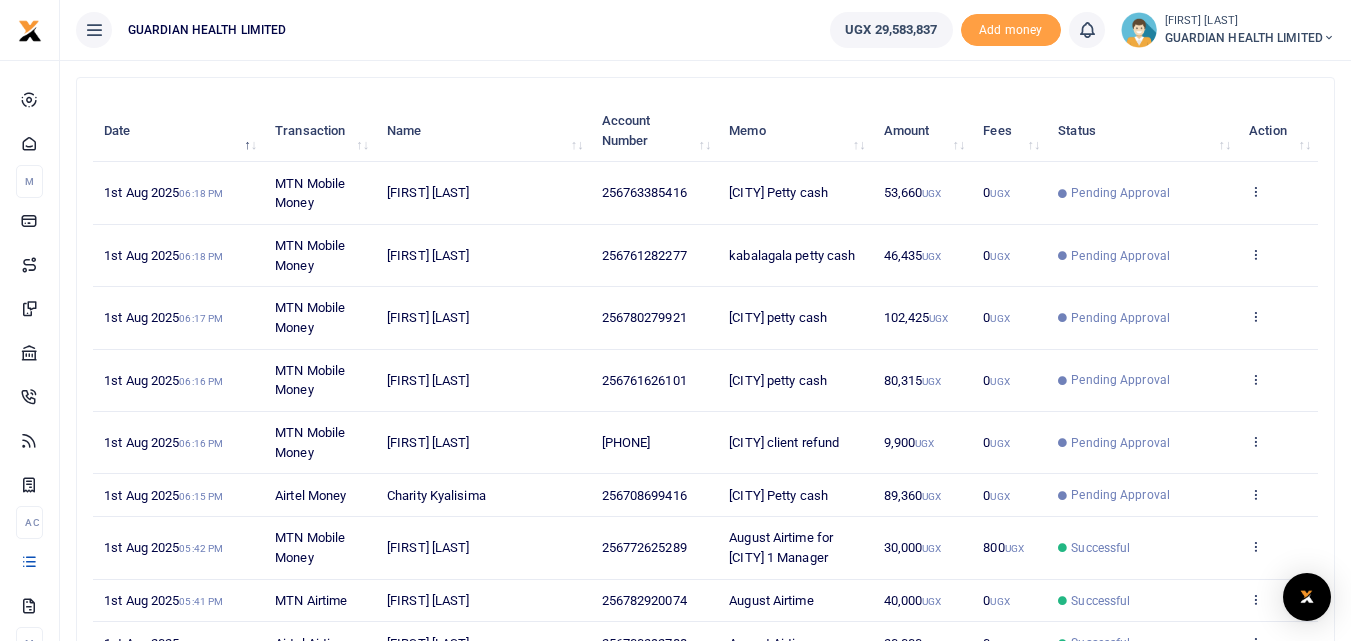 scroll, scrollTop: 35, scrollLeft: 0, axis: vertical 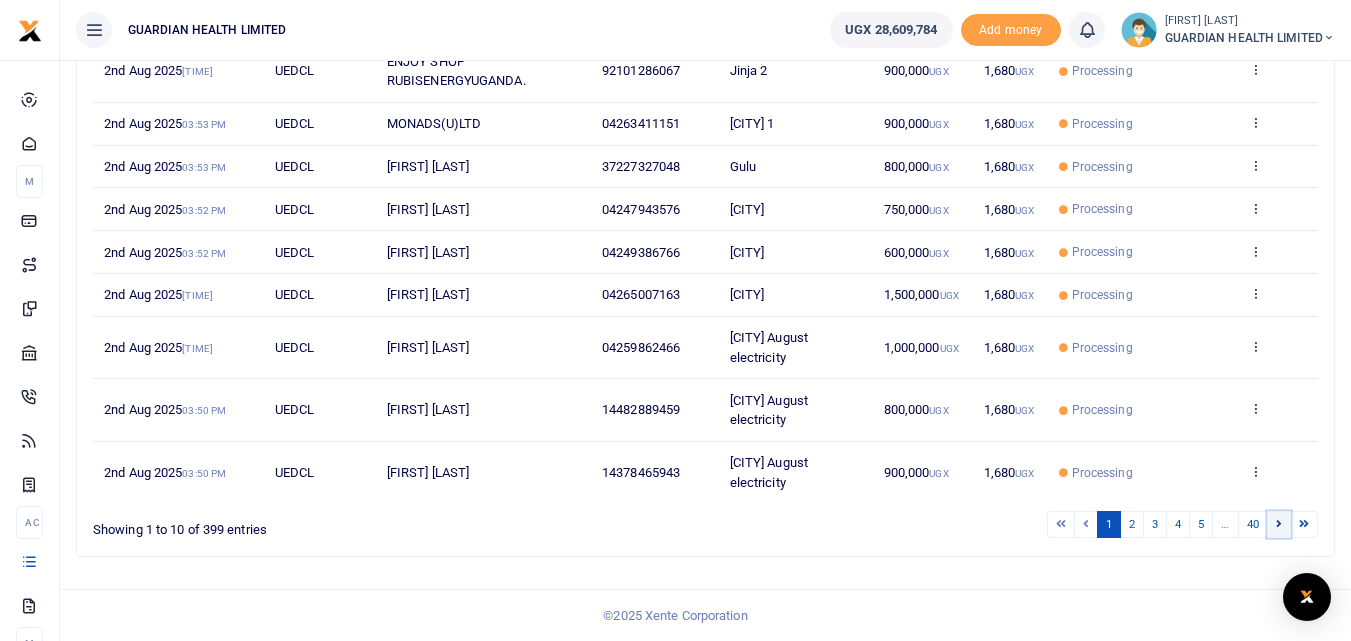 click at bounding box center [1279, 523] 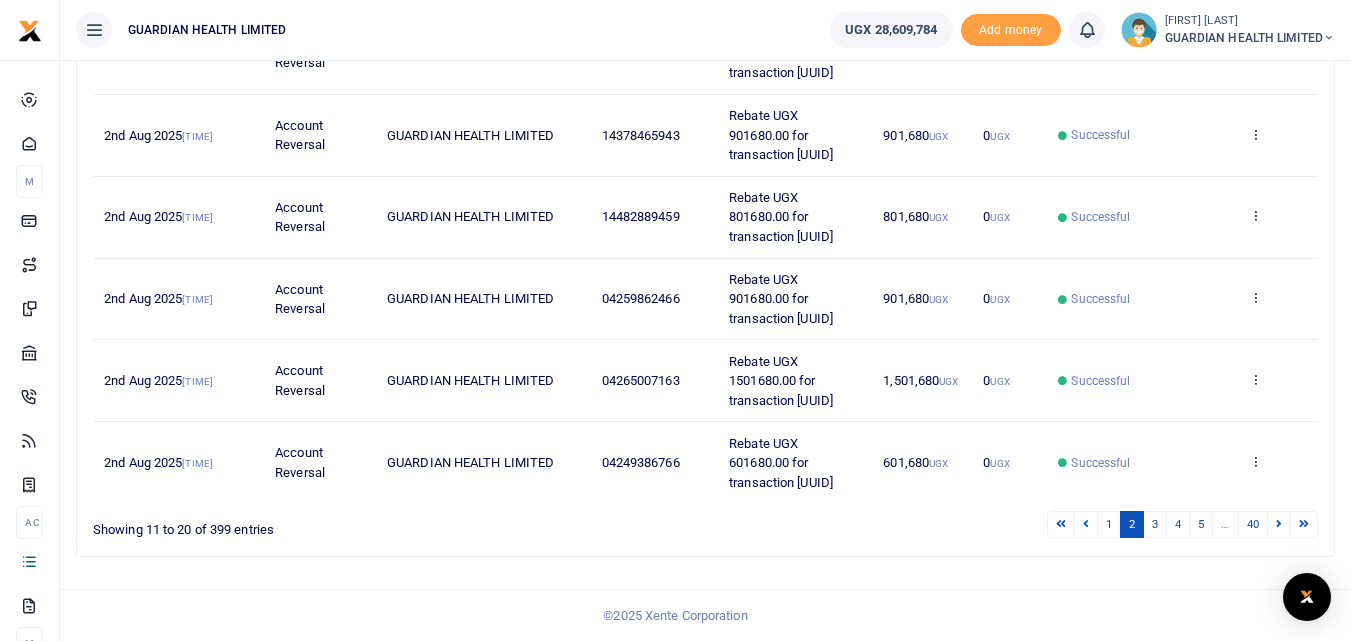 scroll, scrollTop: 961, scrollLeft: 0, axis: vertical 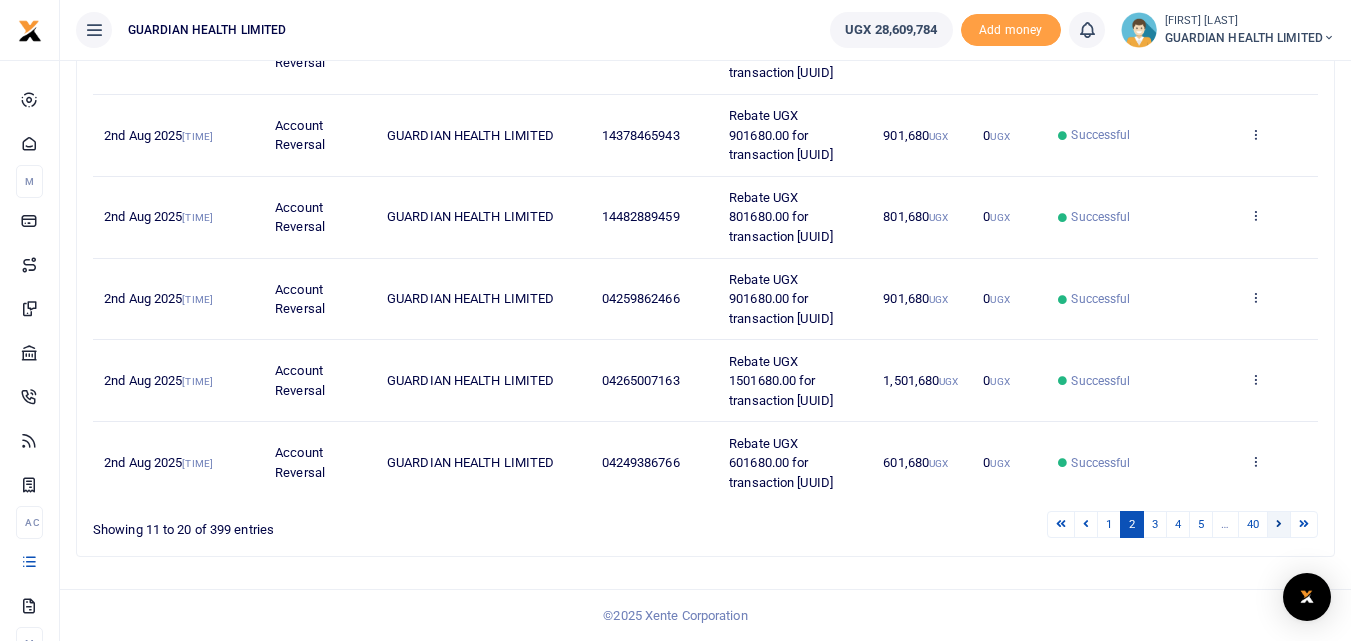 click at bounding box center [1279, 524] 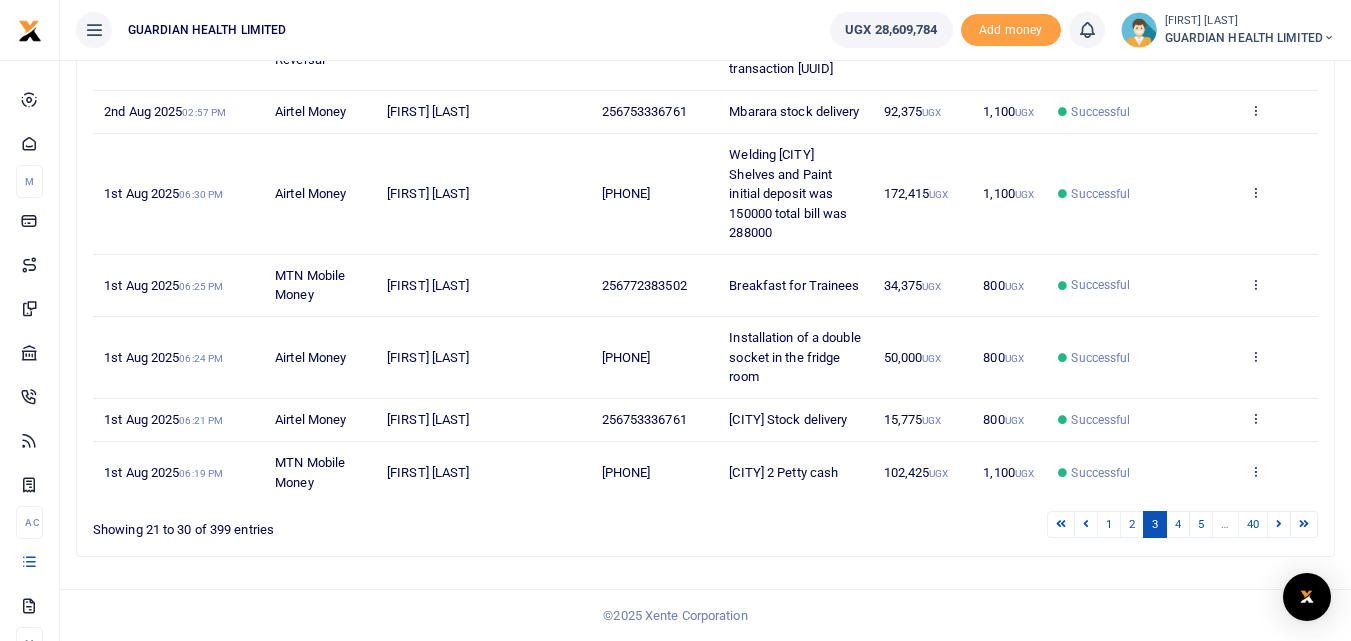 scroll, scrollTop: 805, scrollLeft: 0, axis: vertical 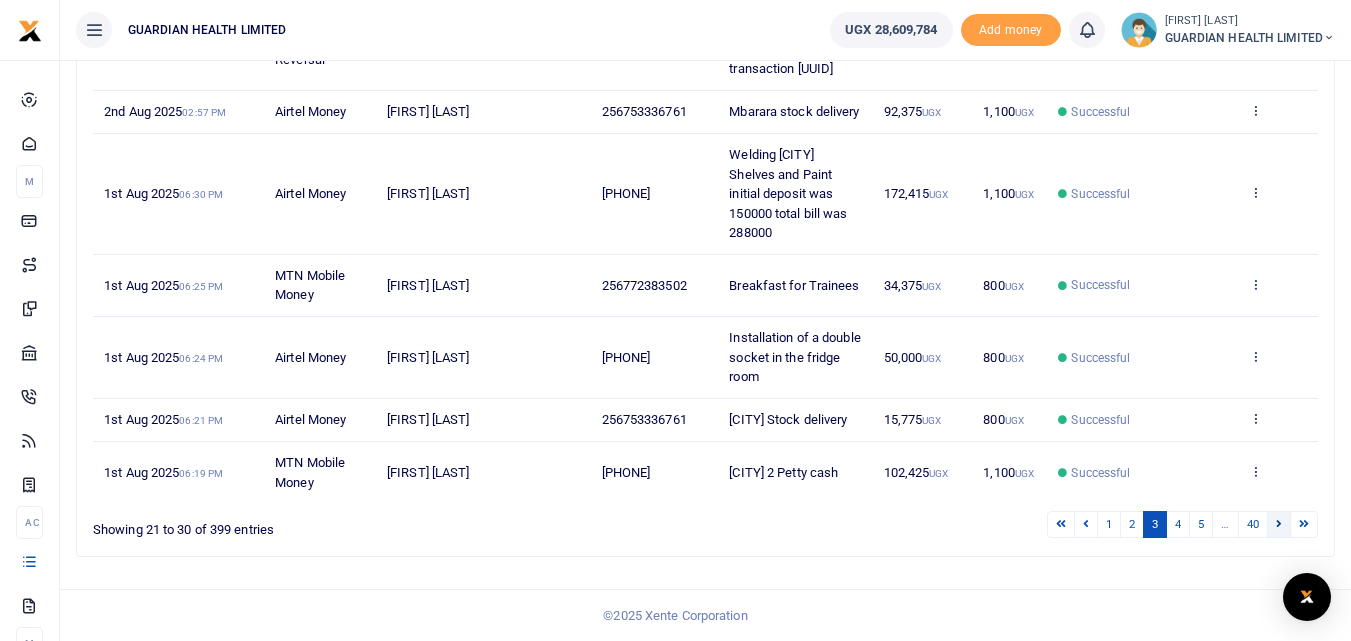 click at bounding box center [1279, 523] 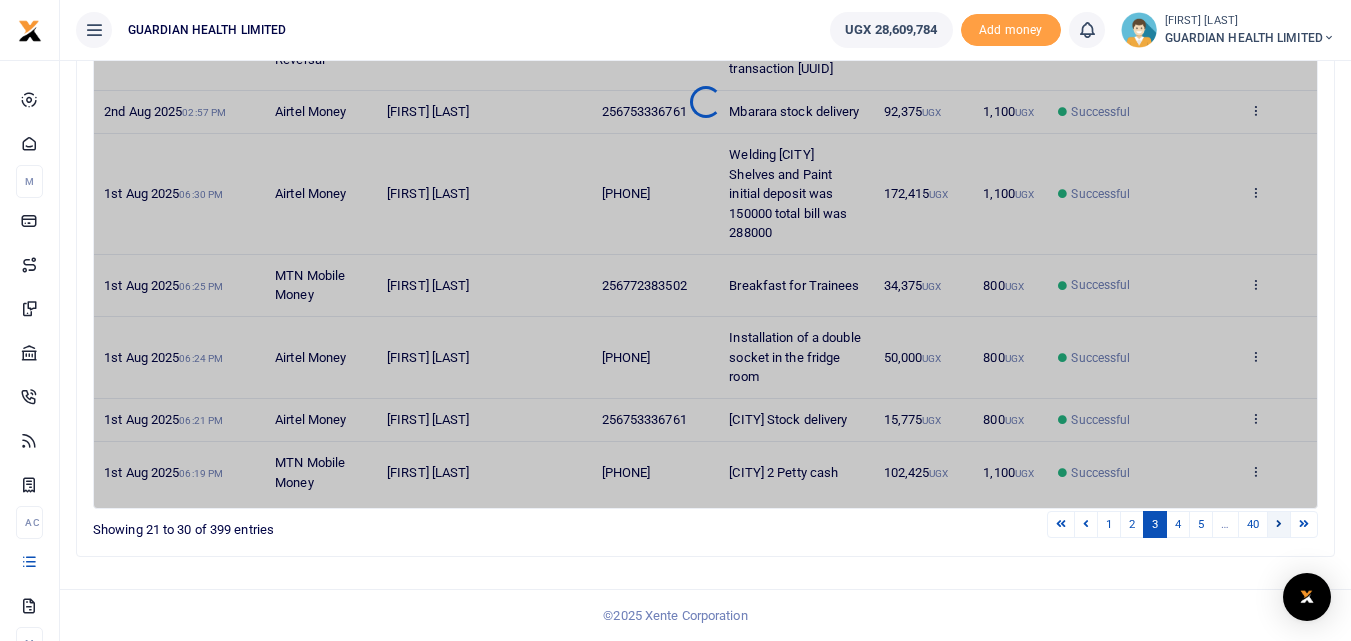 scroll, scrollTop: 435, scrollLeft: 0, axis: vertical 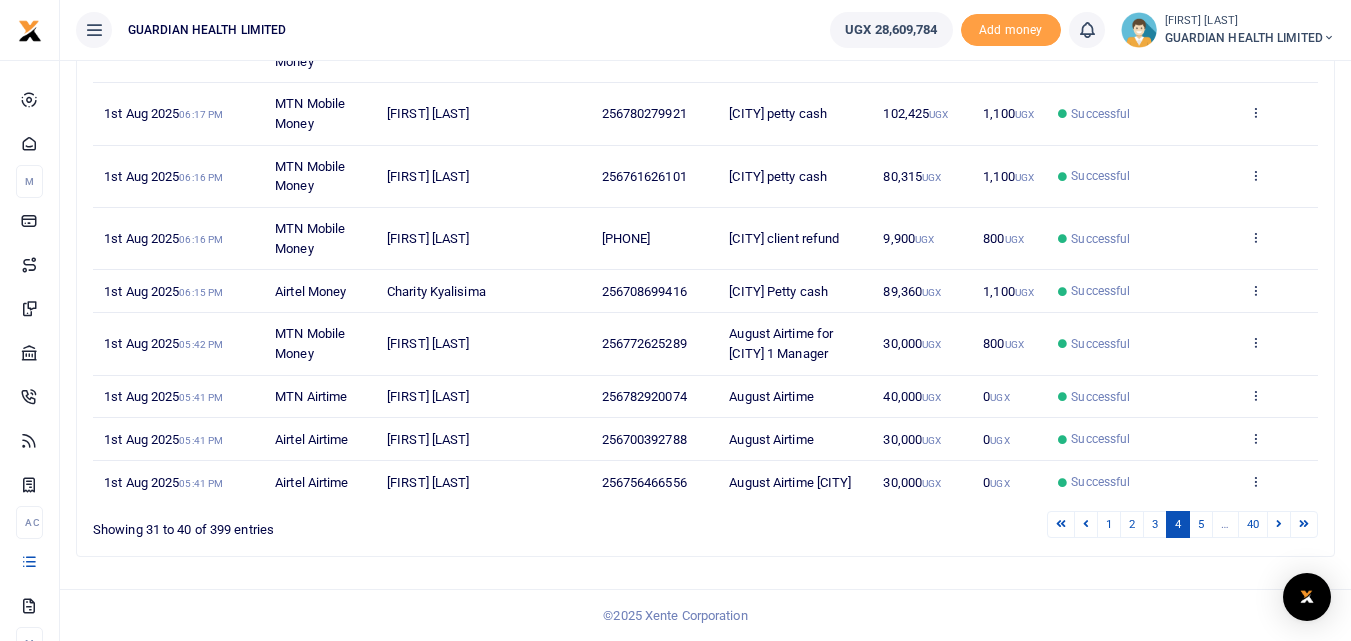 click at bounding box center [1279, 523] 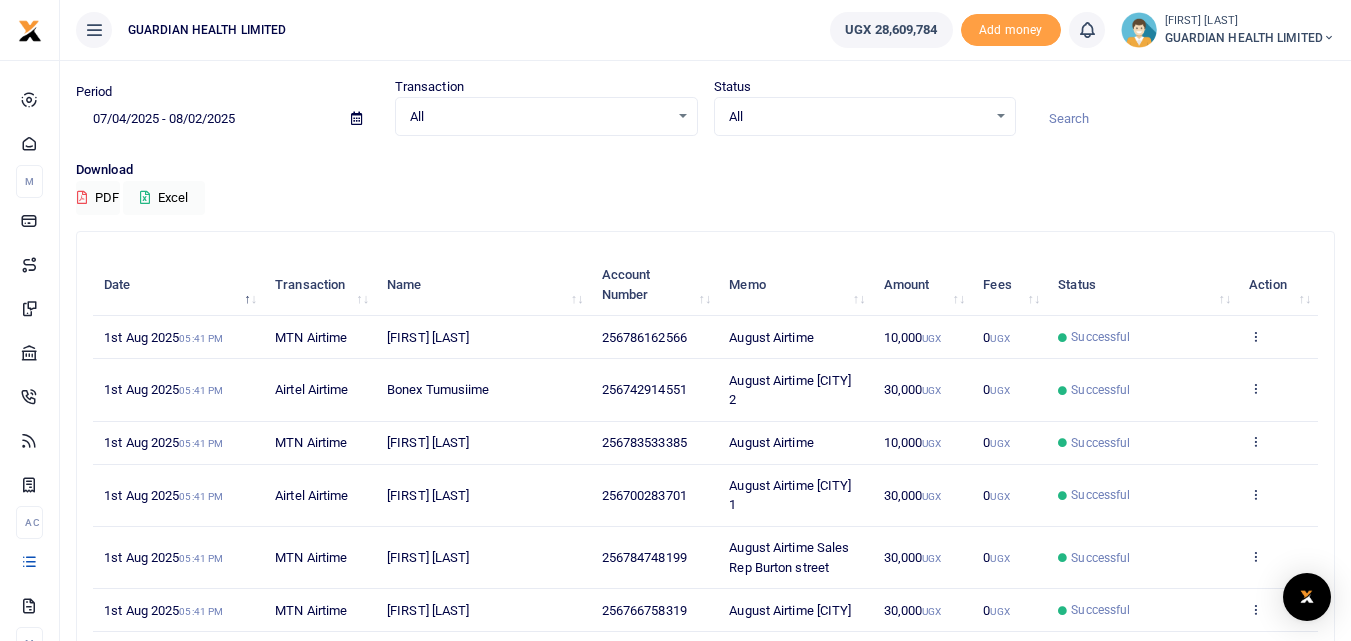 scroll, scrollTop: 357, scrollLeft: 0, axis: vertical 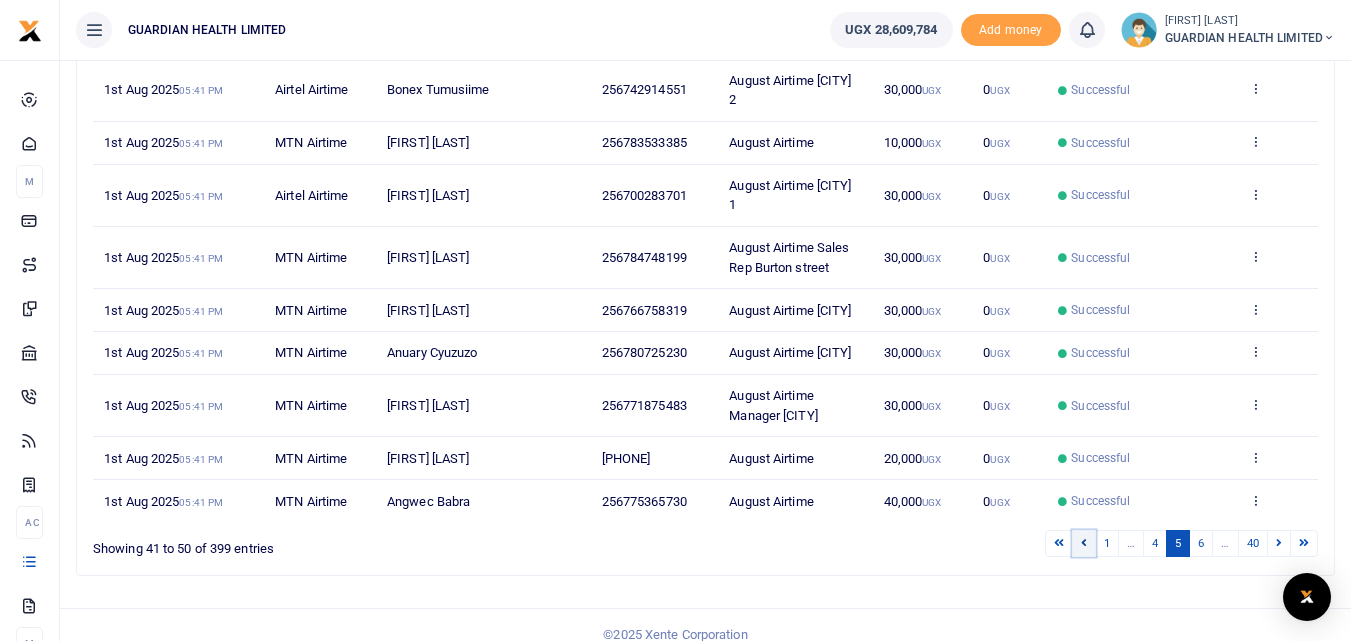 click at bounding box center [1084, 543] 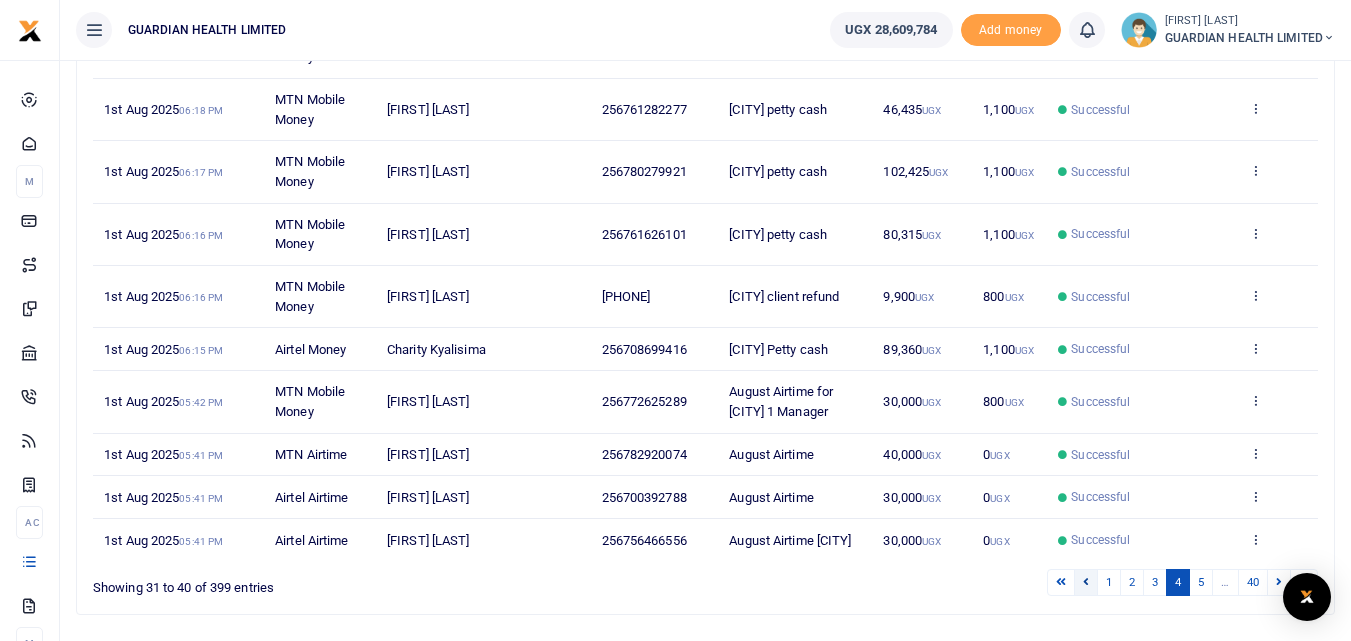 click at bounding box center [1086, 582] 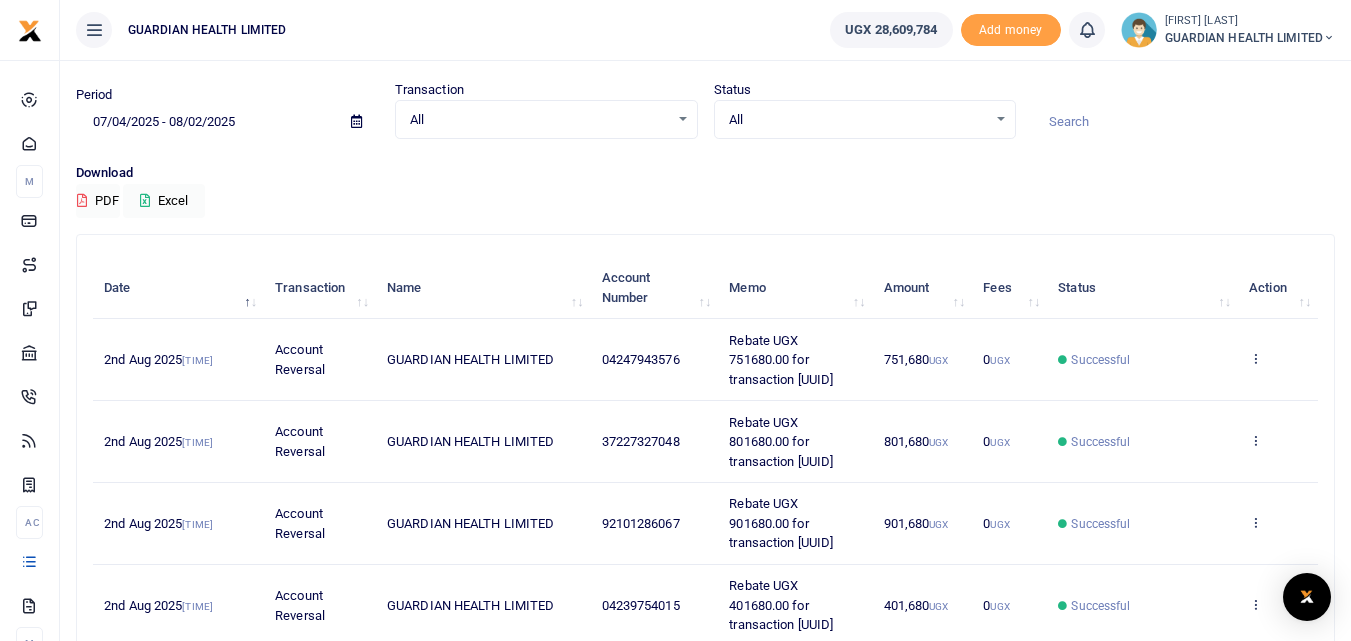 scroll, scrollTop: 0, scrollLeft: 0, axis: both 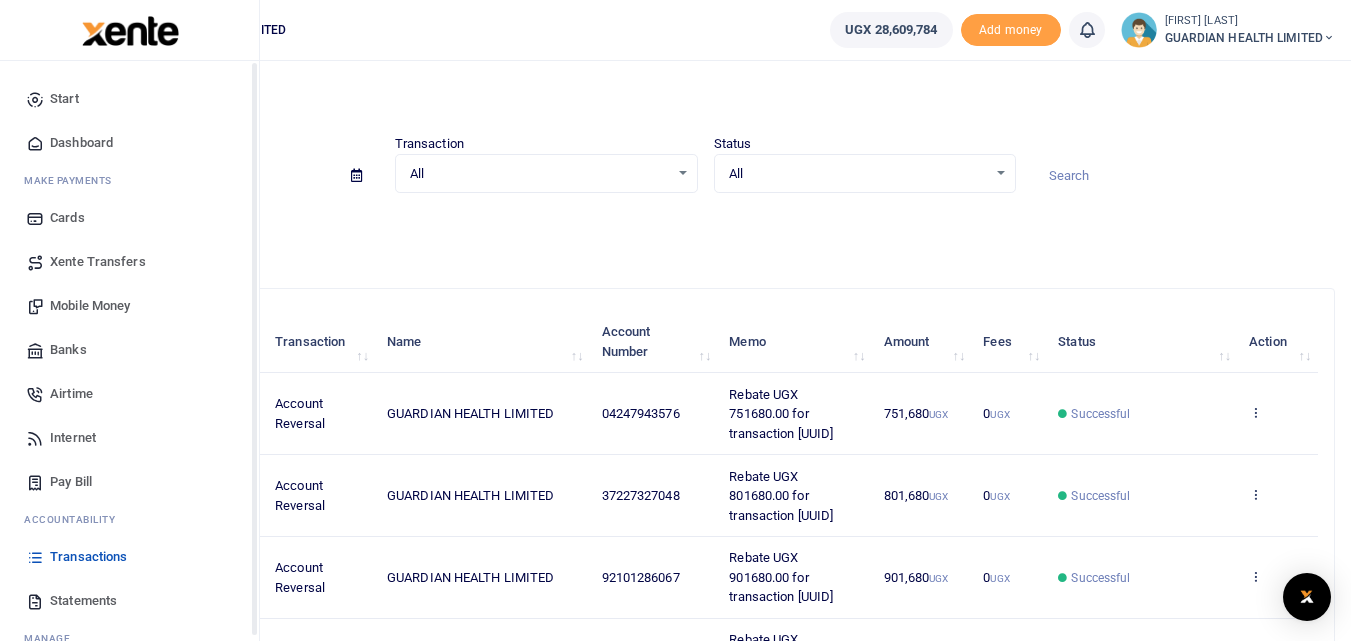 click on "Dashboard" at bounding box center [81, 143] 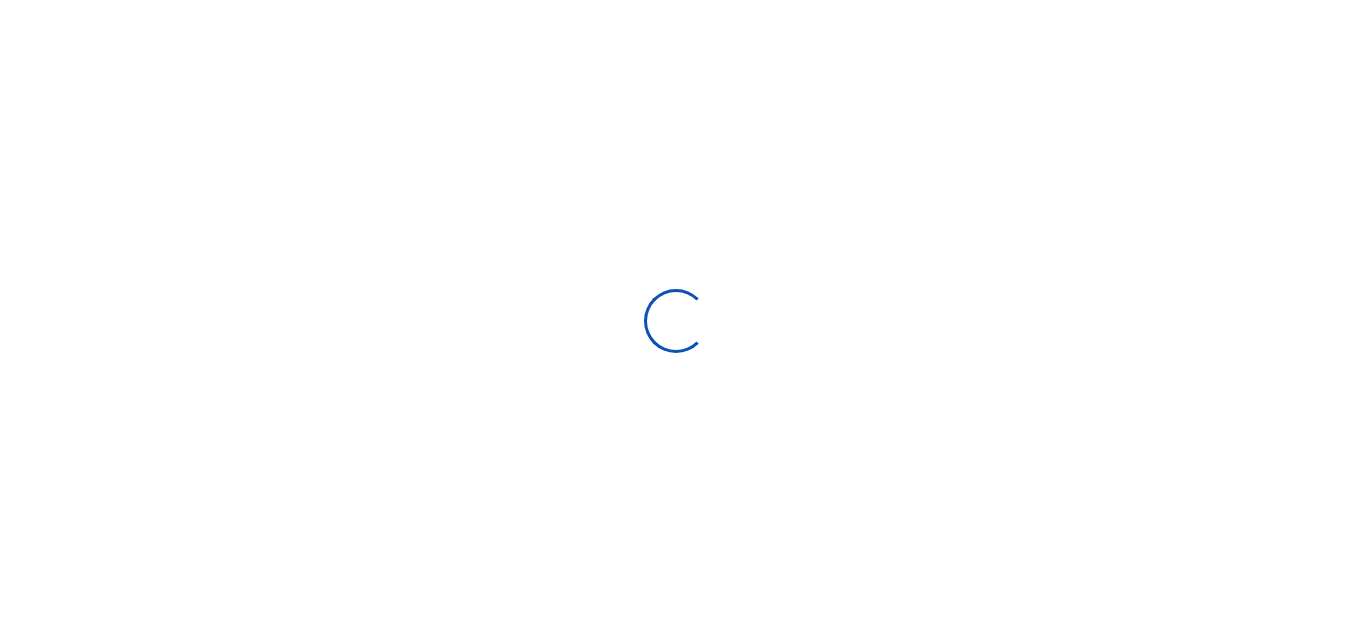 scroll, scrollTop: 0, scrollLeft: 0, axis: both 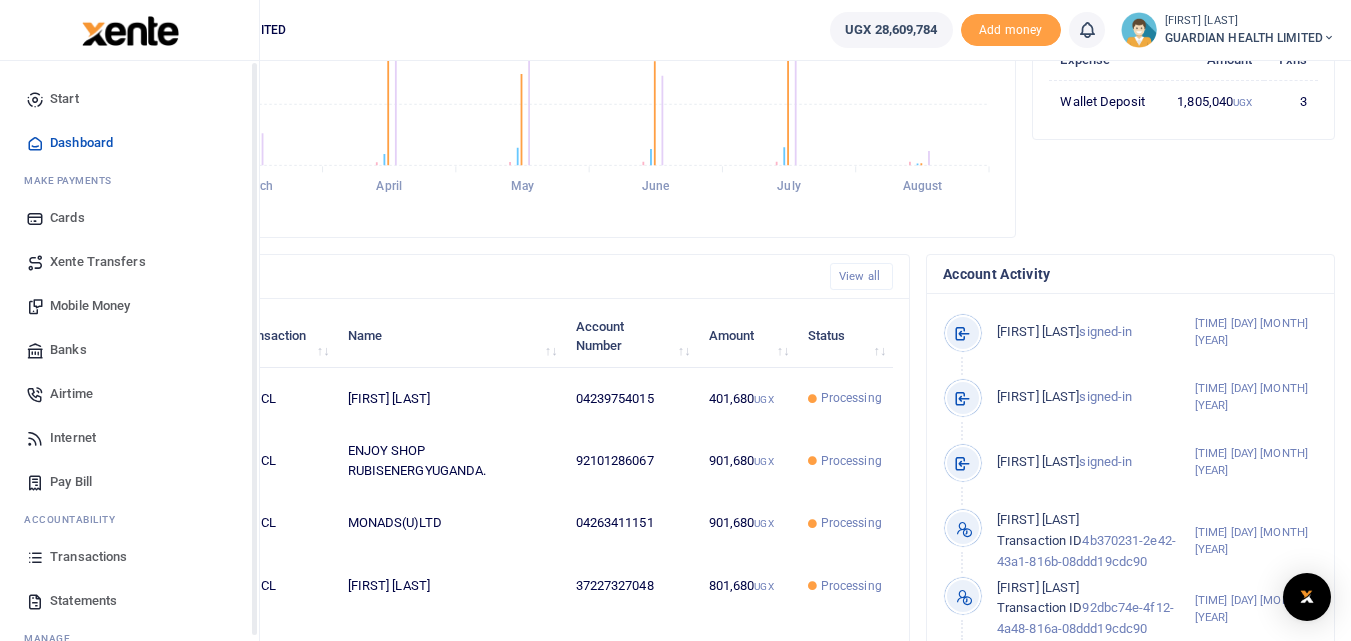 click on "Mobile Money" at bounding box center (90, 306) 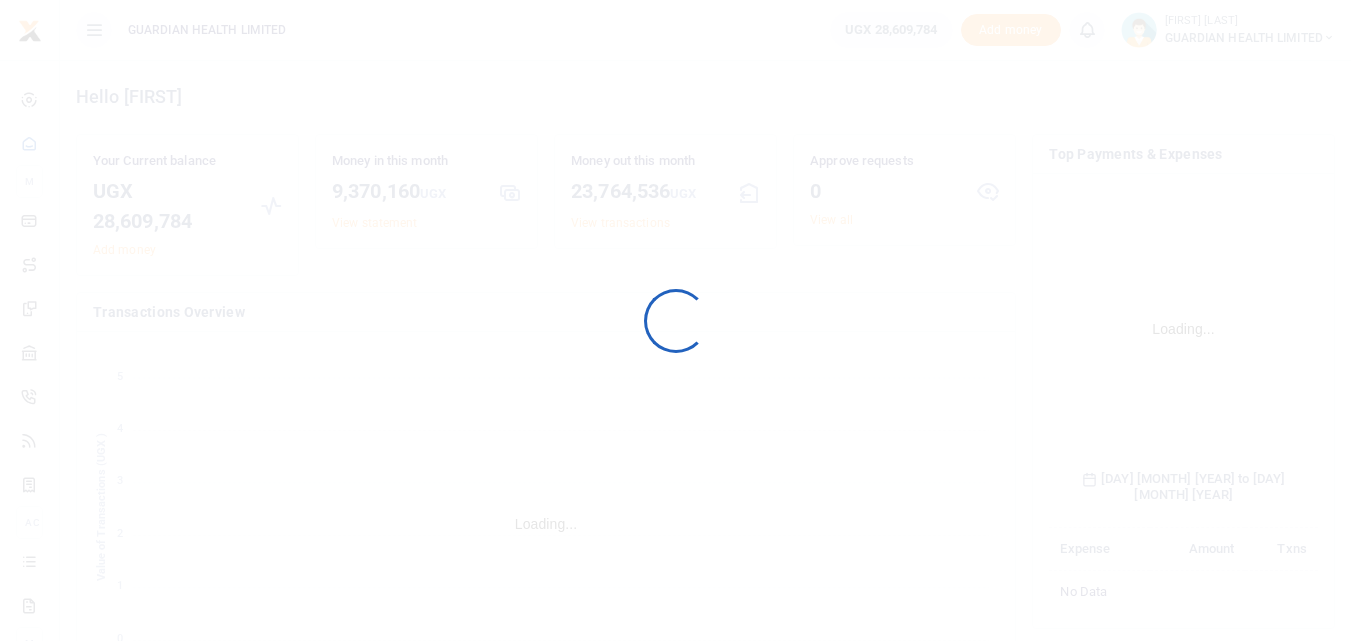 scroll, scrollTop: 0, scrollLeft: 0, axis: both 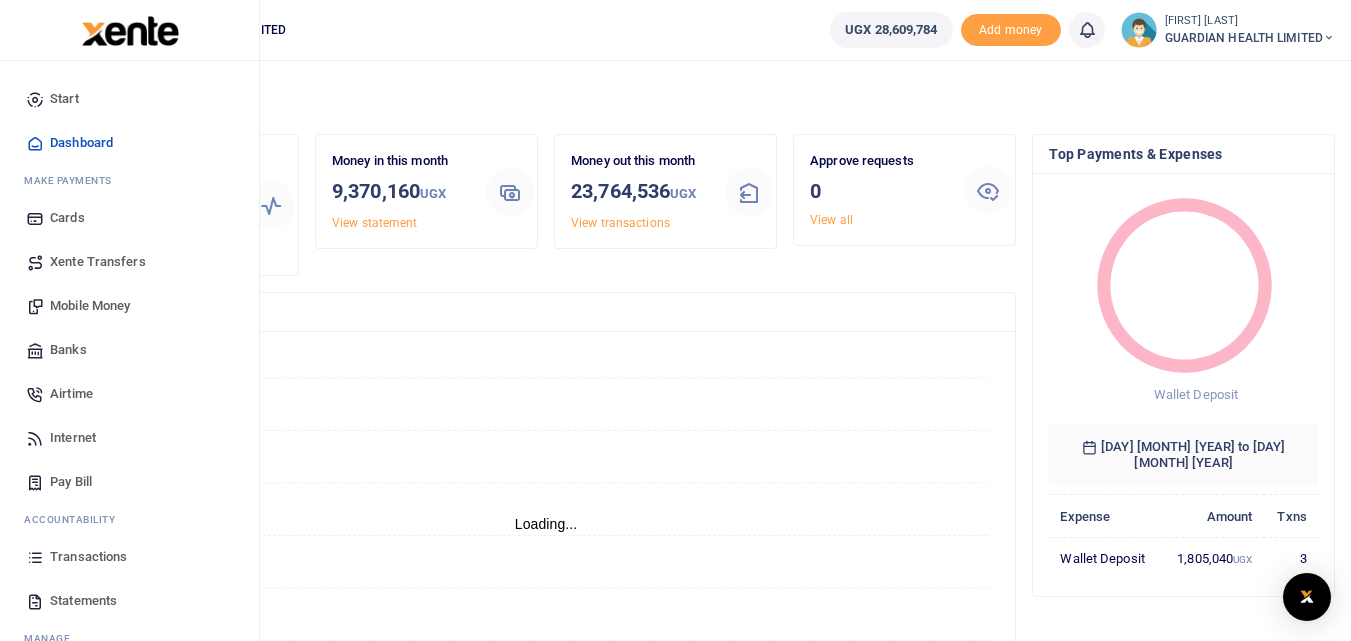 click on "Mobile Money" at bounding box center (90, 306) 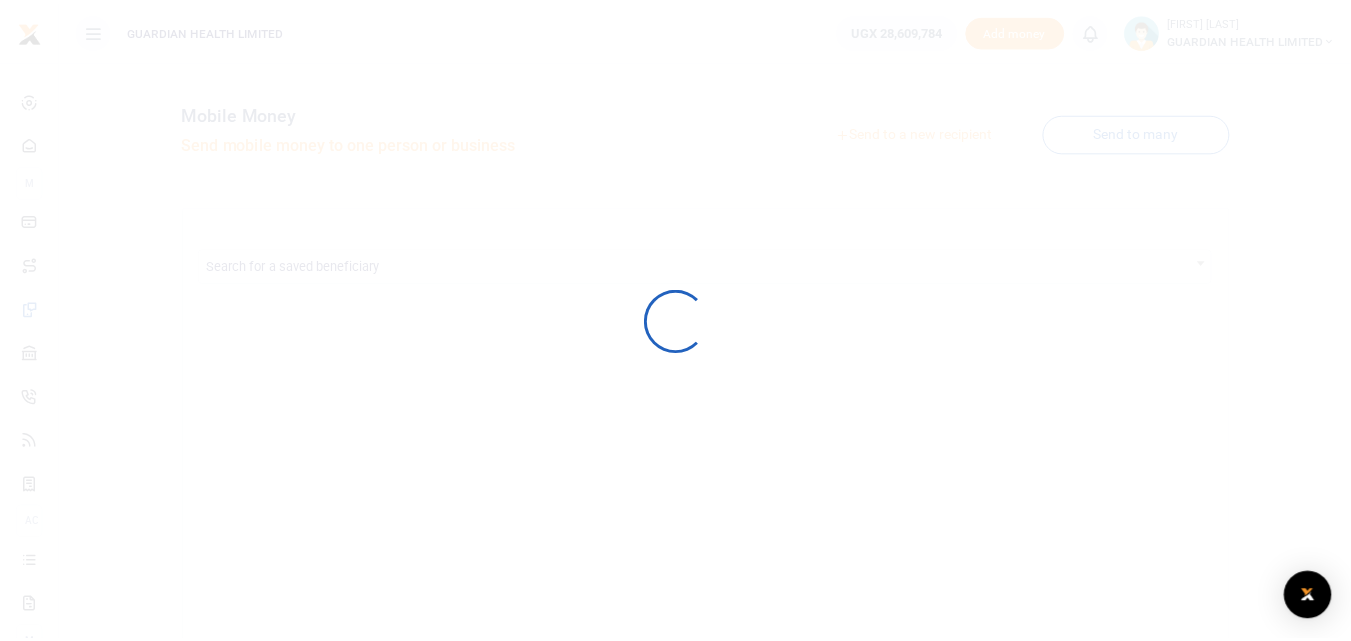 scroll, scrollTop: 0, scrollLeft: 0, axis: both 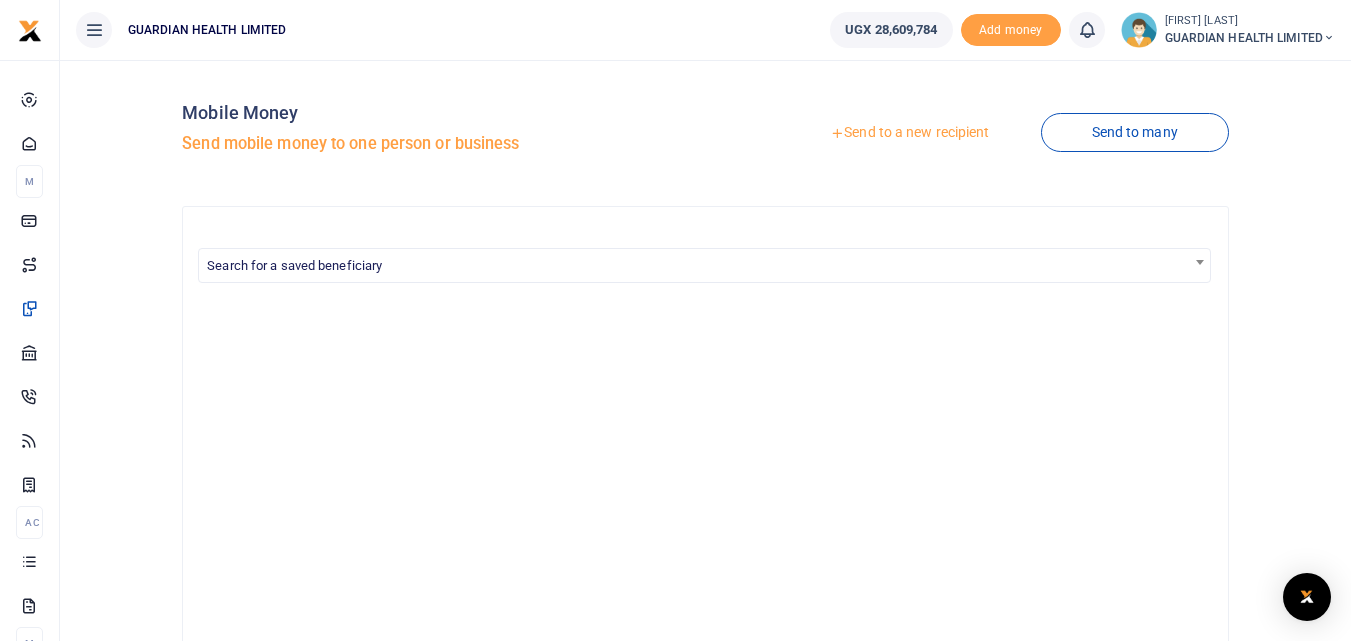 click on "Send to a new recipient" at bounding box center [909, 133] 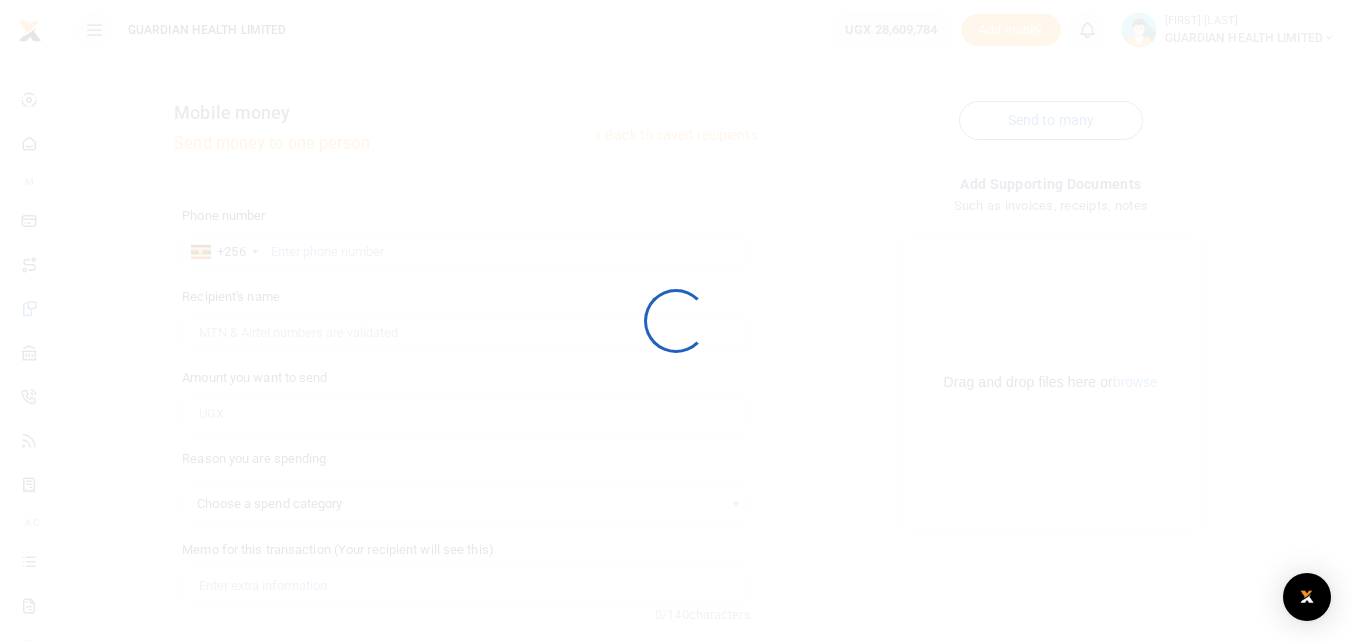 select 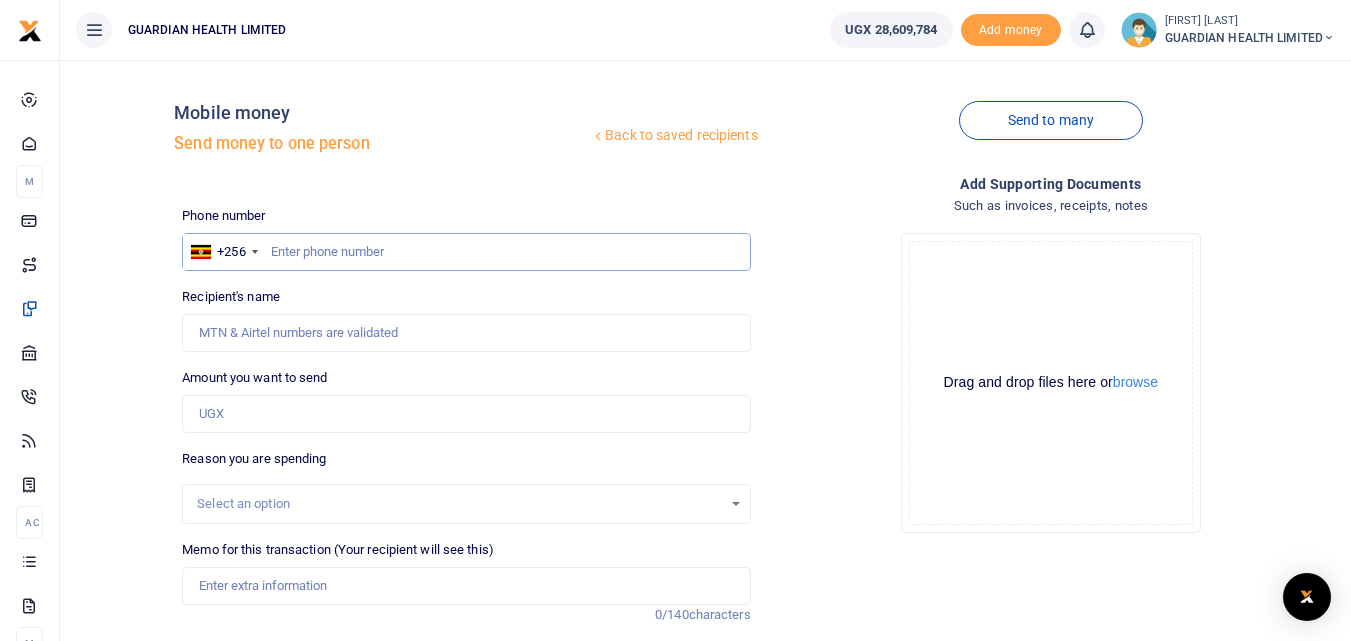 paste on "0740602068" 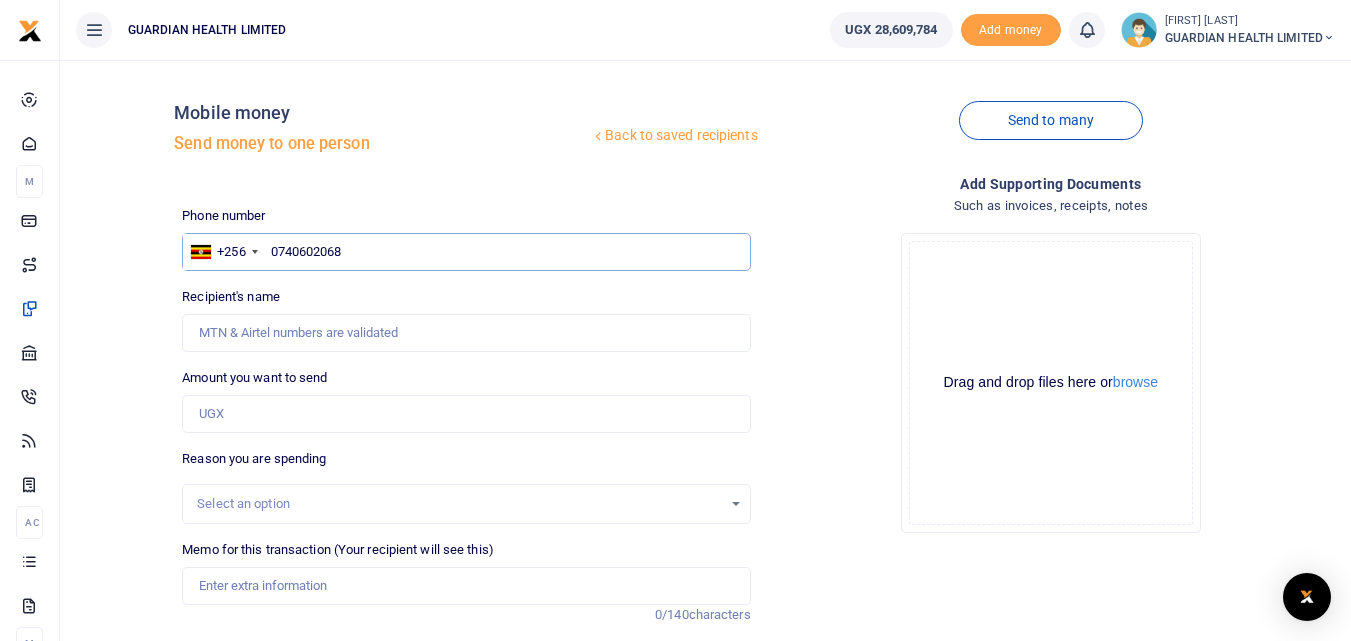 click on "0740602068" at bounding box center [466, 252] 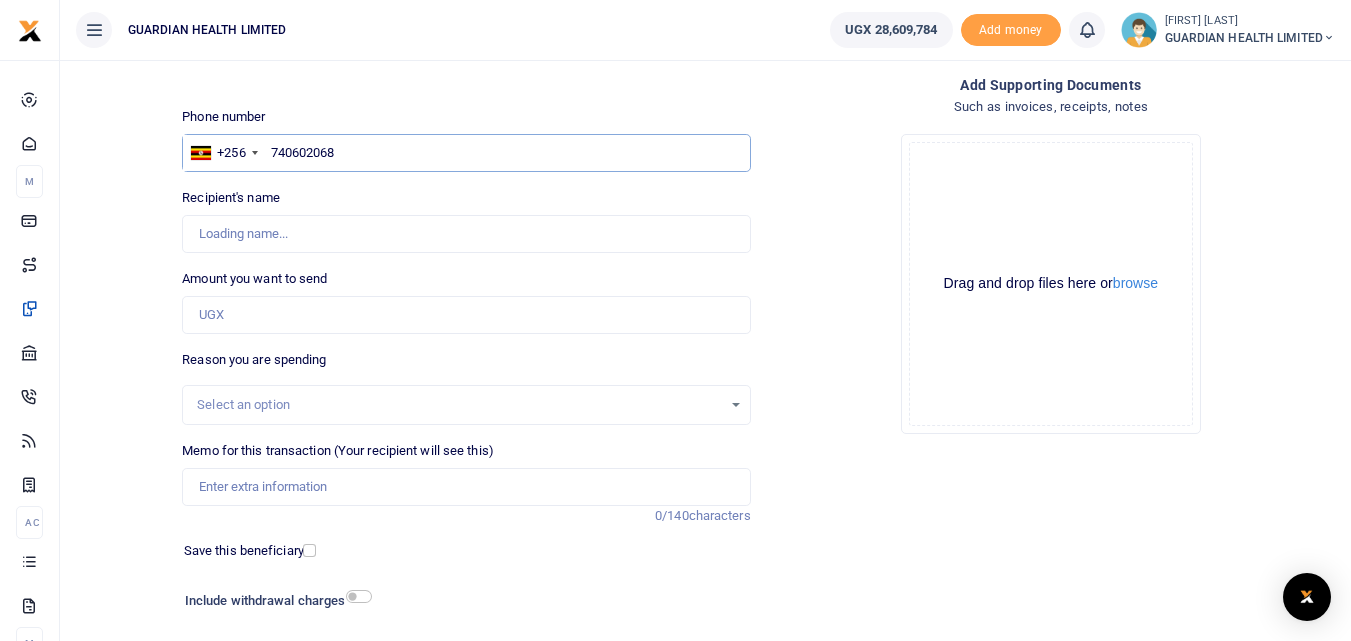 scroll, scrollTop: 100, scrollLeft: 0, axis: vertical 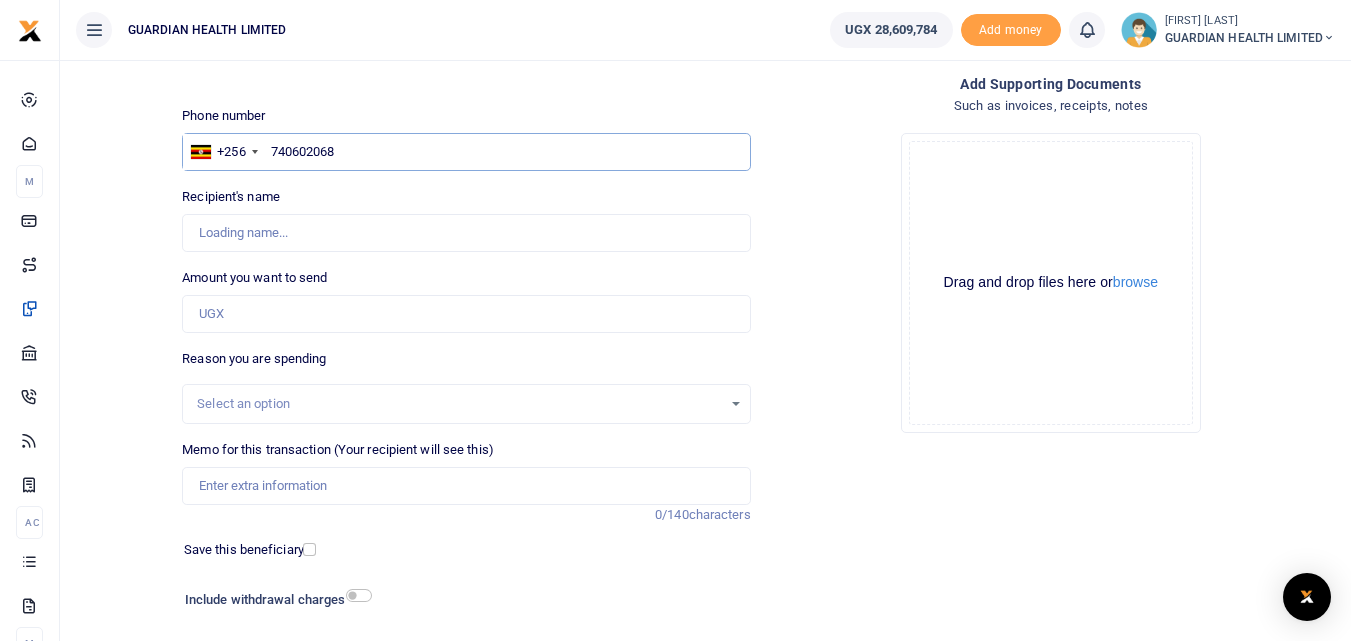 type on "740602068" 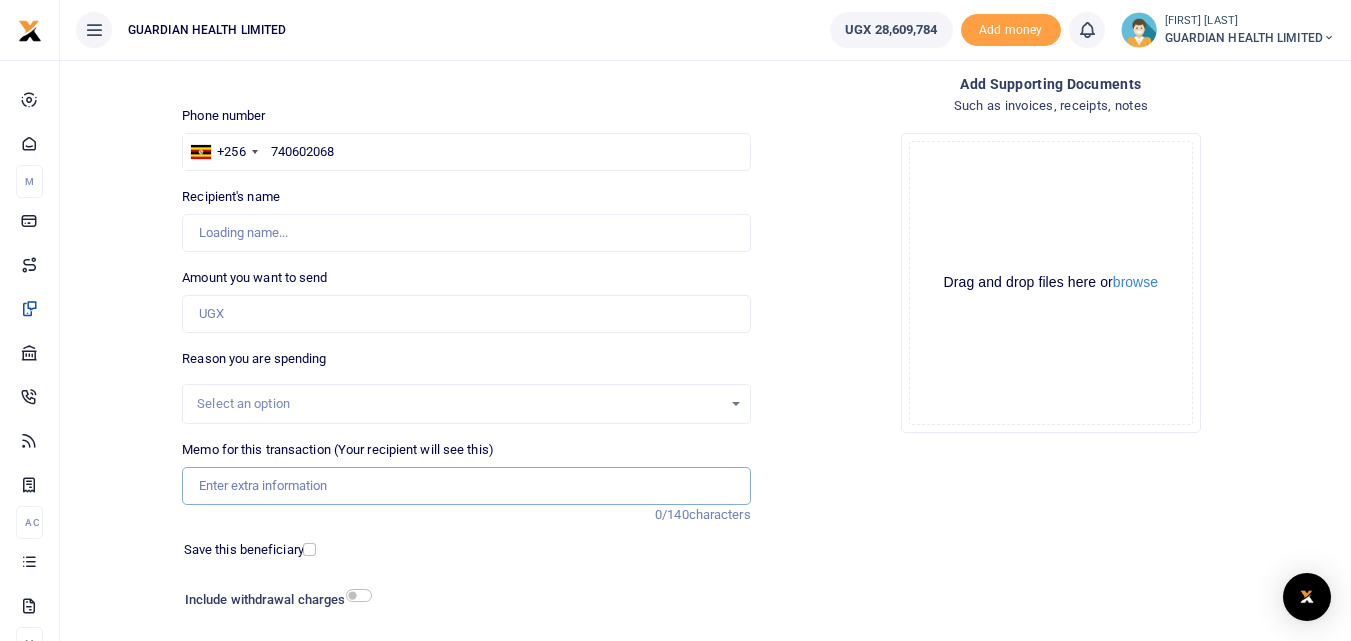 click on "Memo for this transaction (Your recipient will see this)" at bounding box center [466, 486] 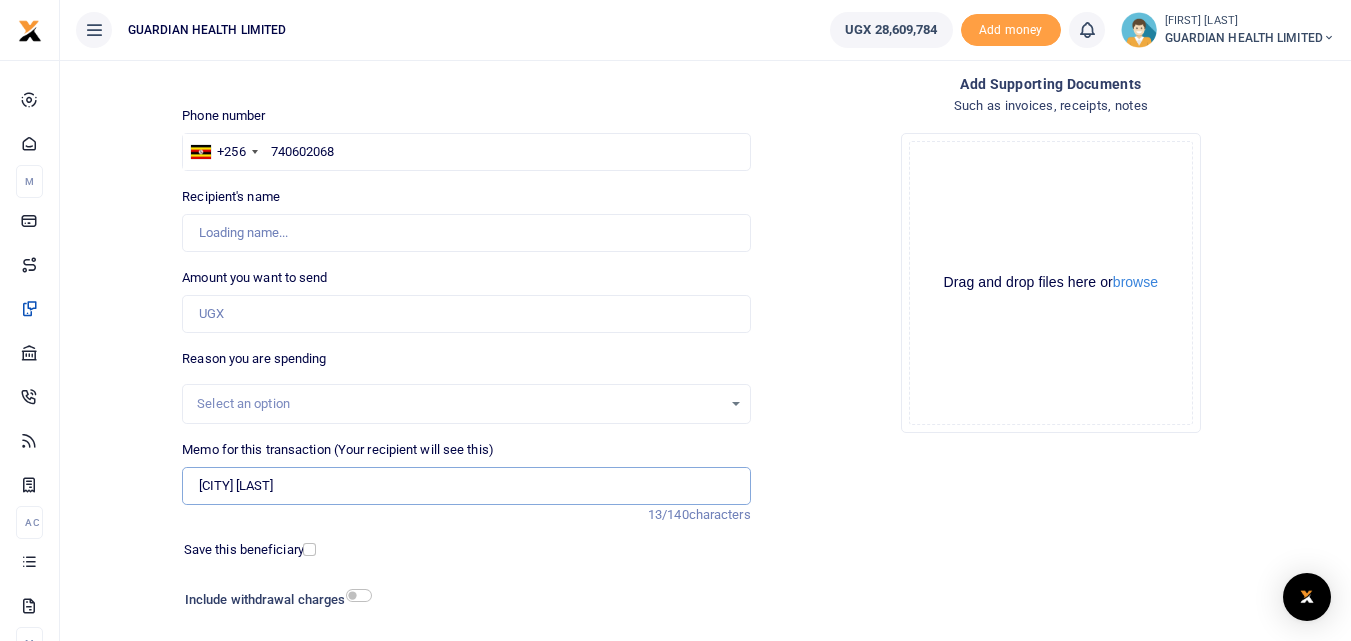 type on "[LAST] [LAST] [WORD]" 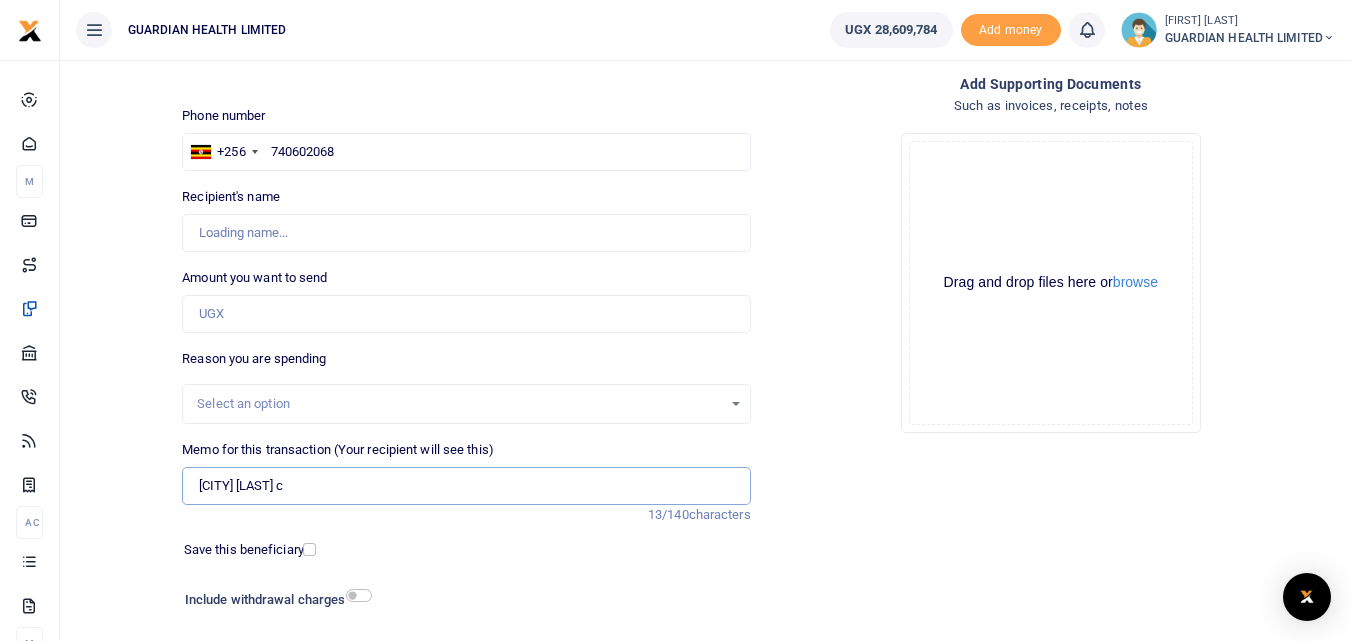 type on "[FIRST] [LAST]" 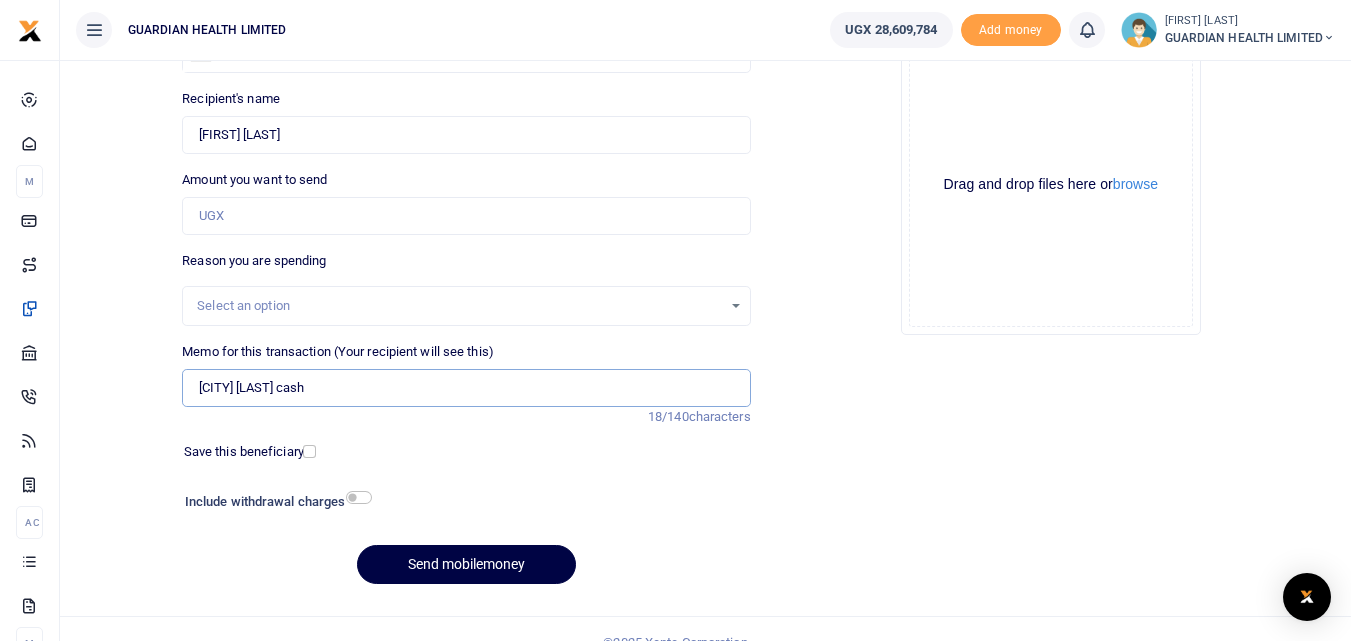 scroll, scrollTop: 200, scrollLeft: 0, axis: vertical 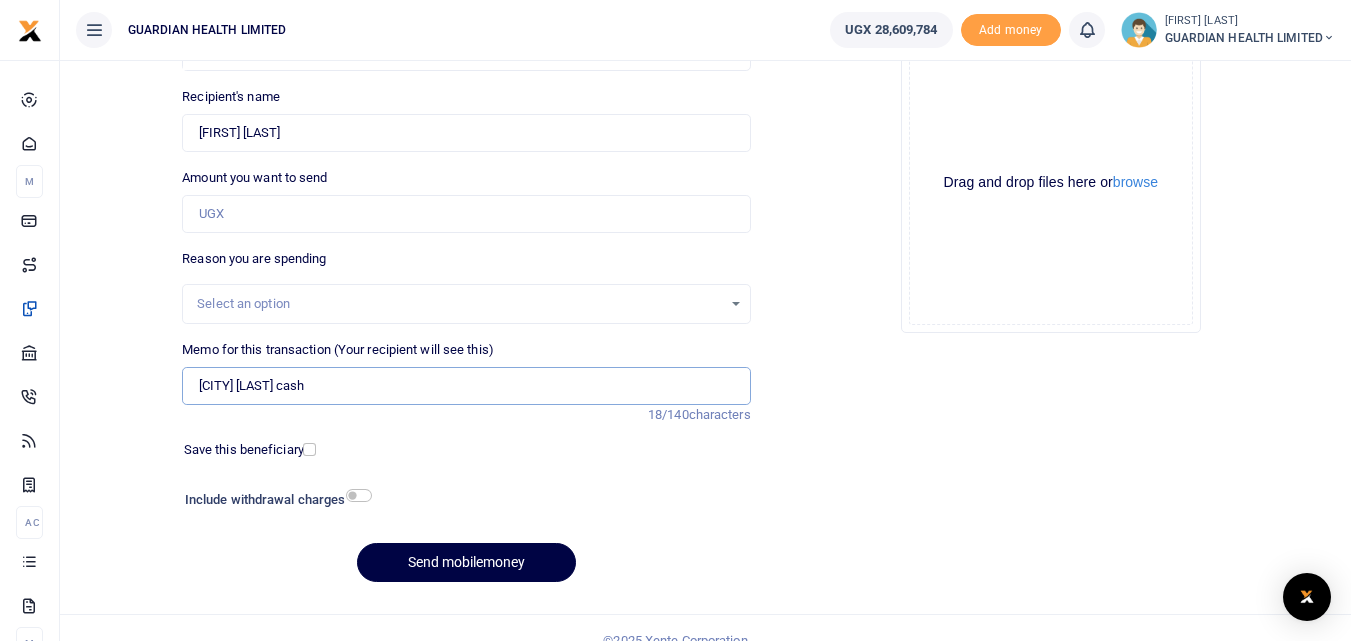 type on "[LAST] [LAST] [WORD]" 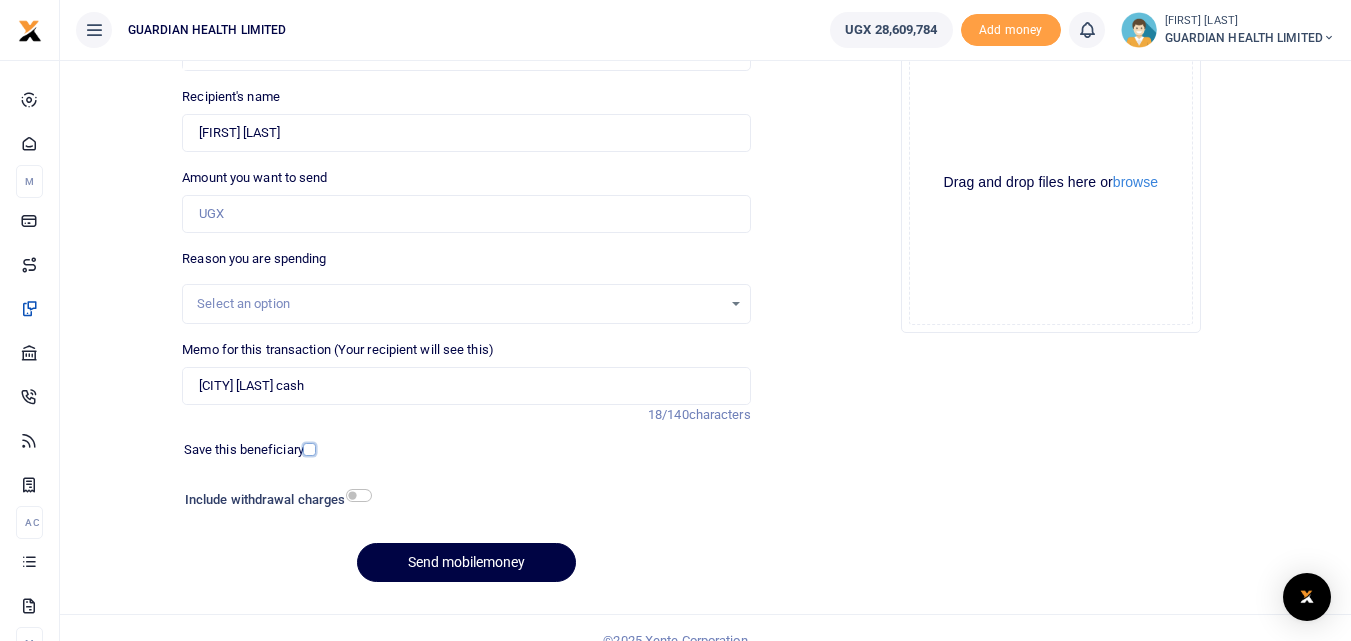 click at bounding box center [309, 449] 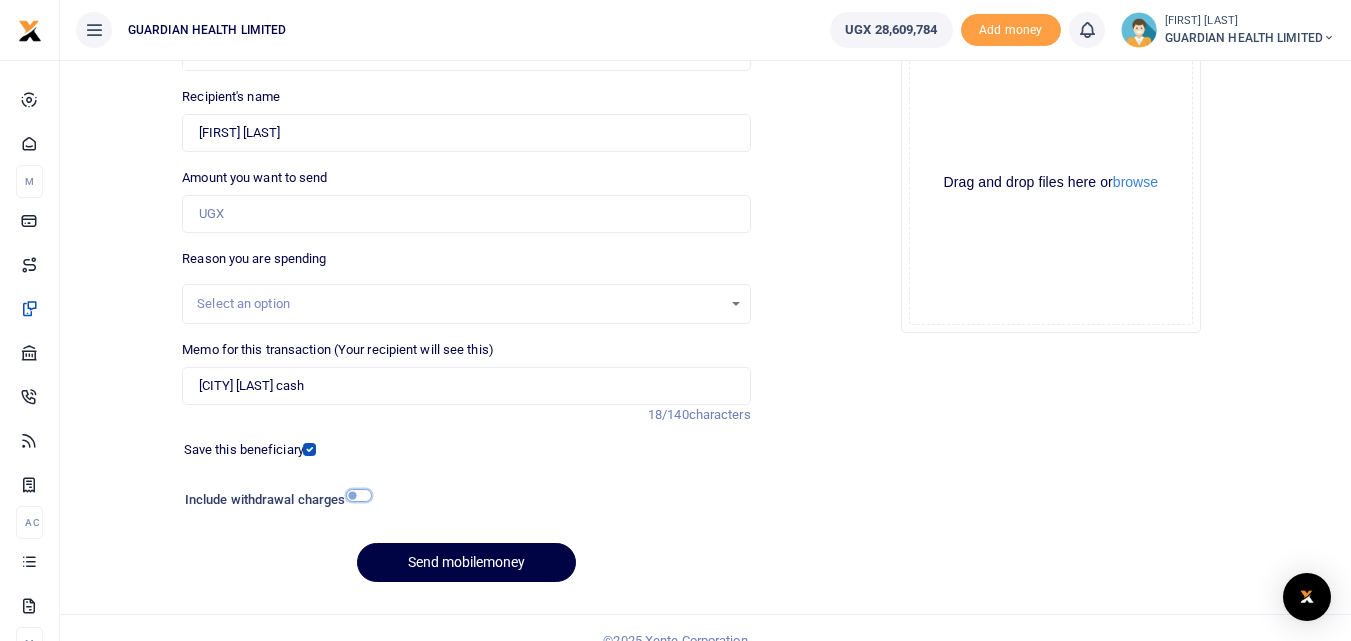 click at bounding box center (359, 495) 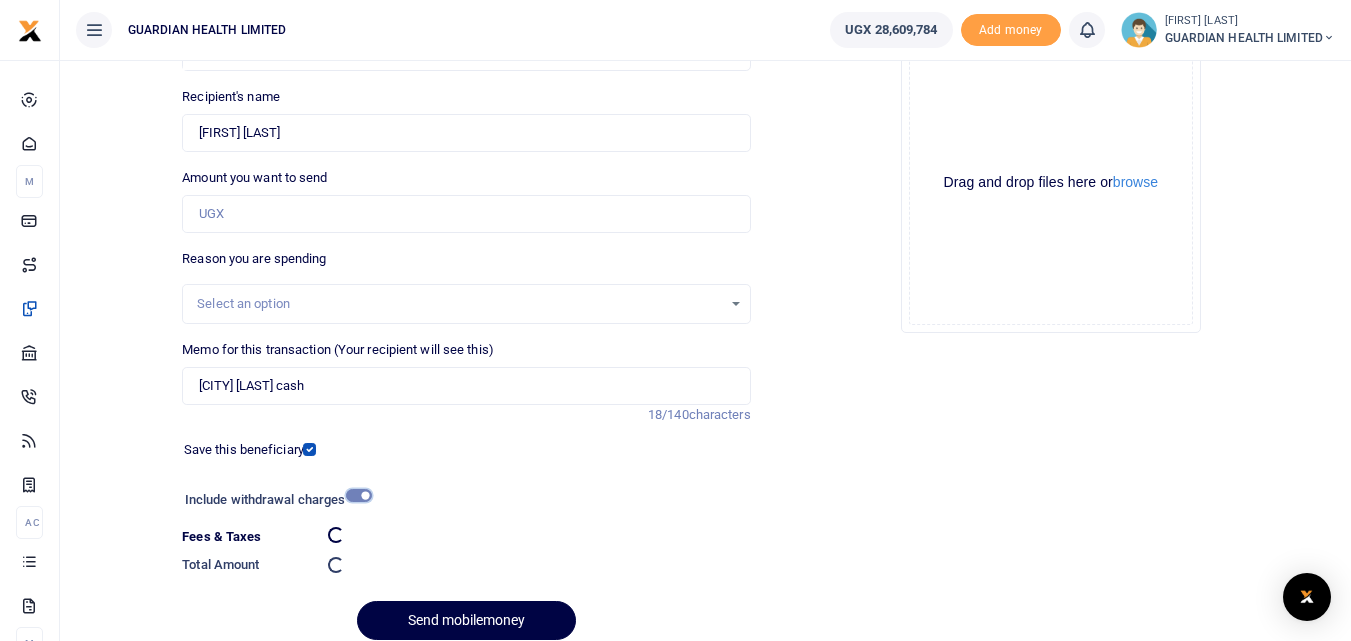 checkbox on "false" 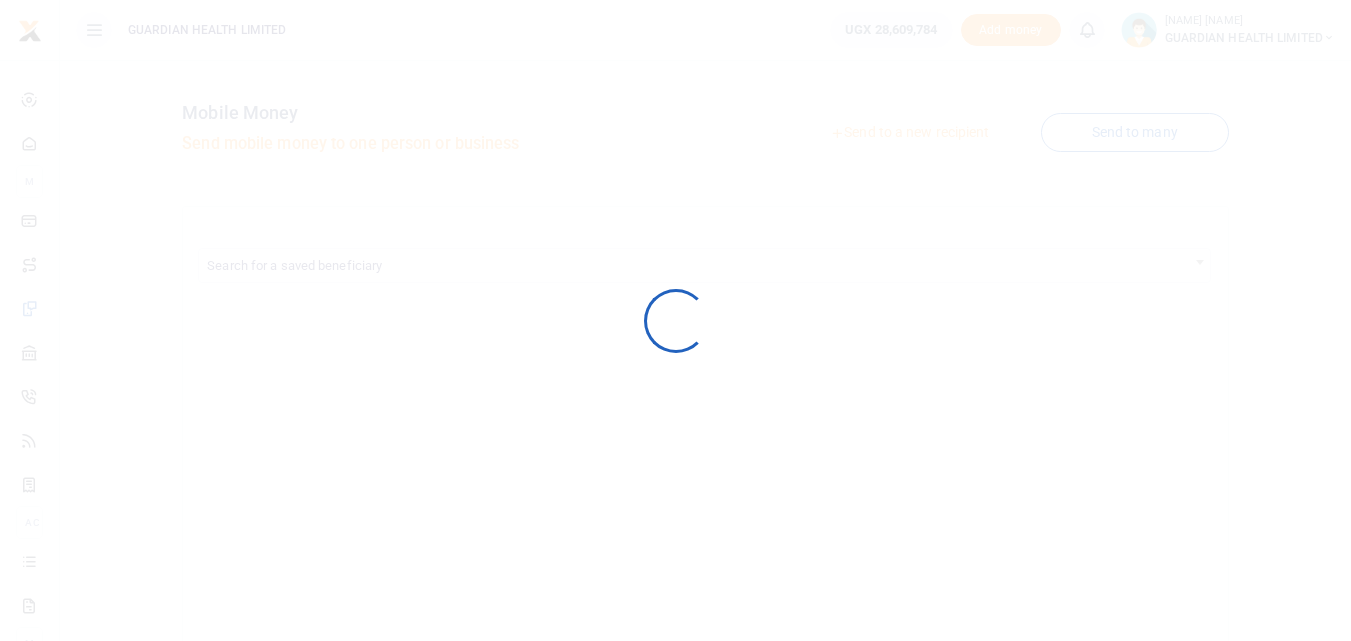 scroll, scrollTop: 0, scrollLeft: 0, axis: both 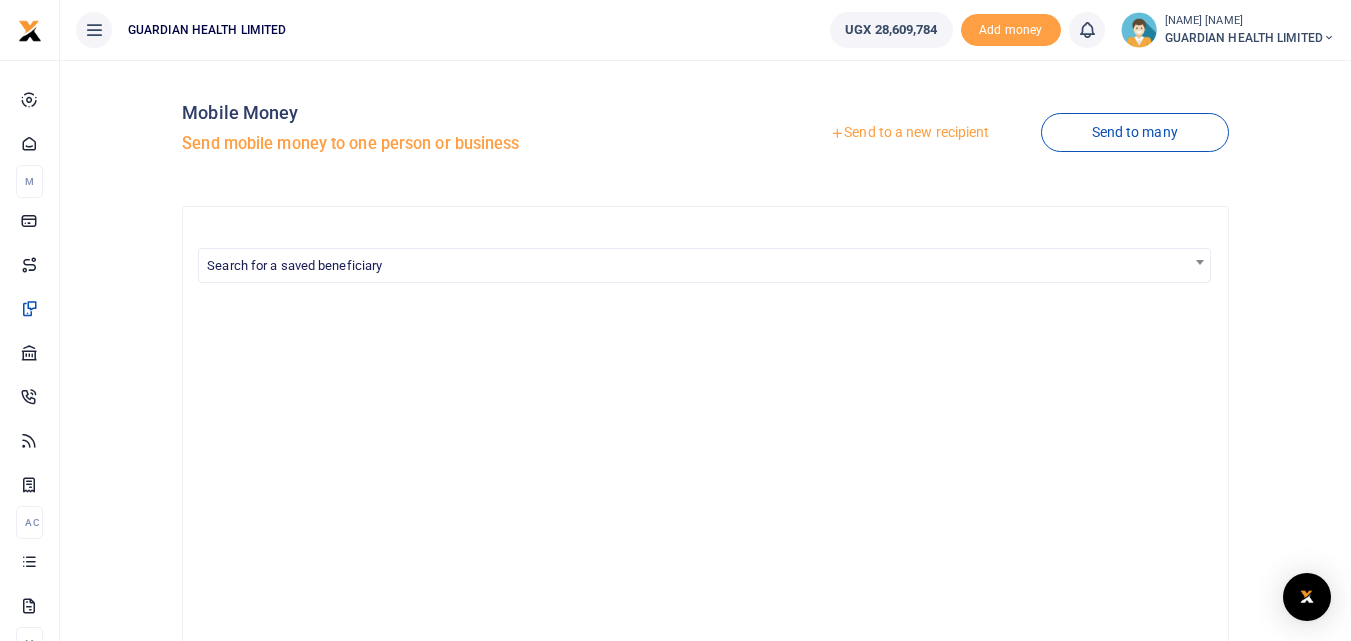 click on "Send to a new recipient" at bounding box center [909, 133] 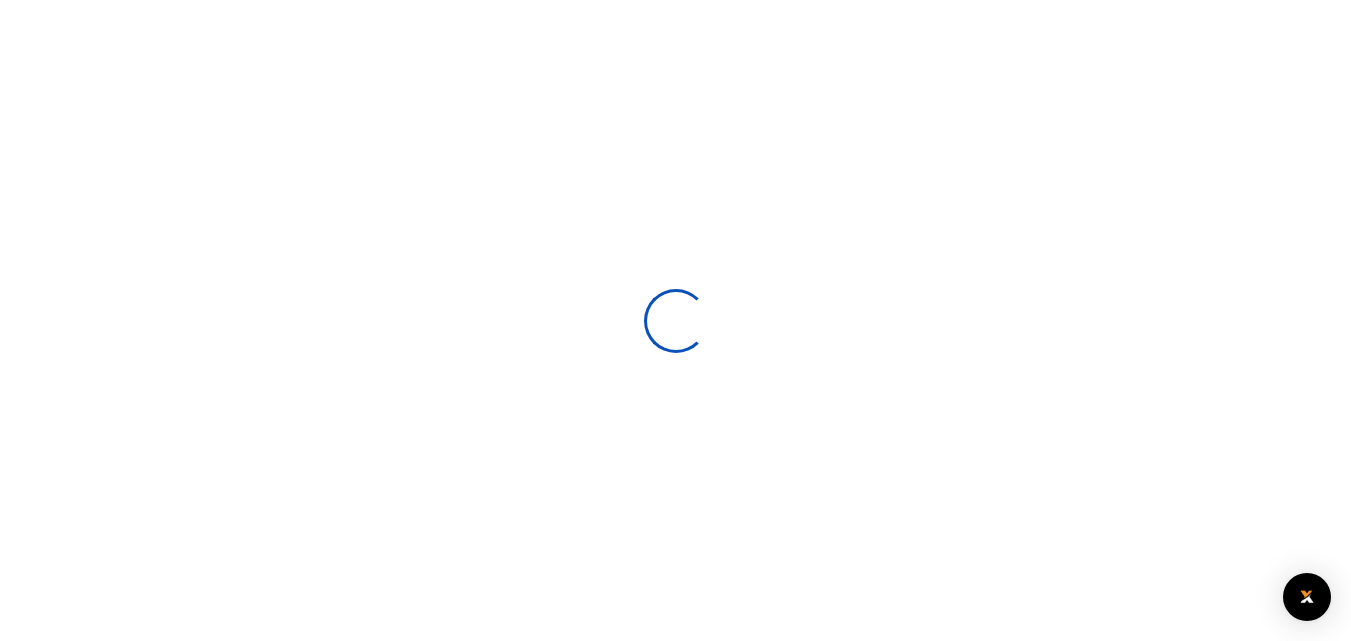 select 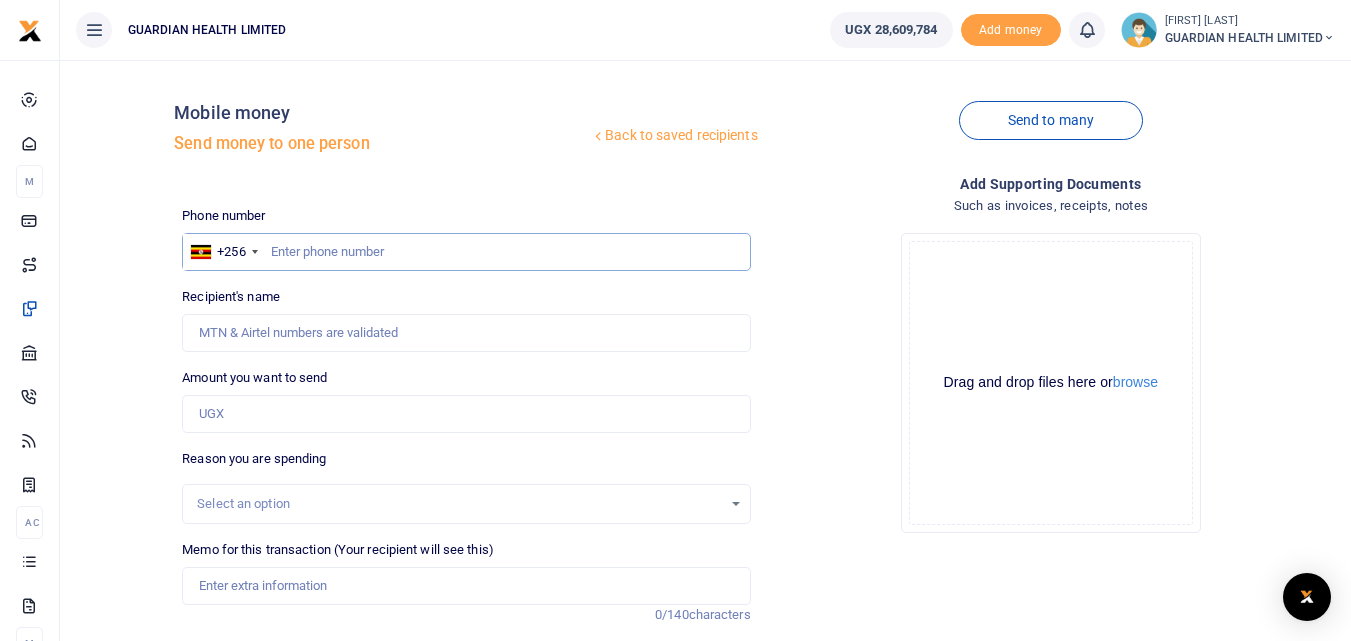 paste on "0740602068" 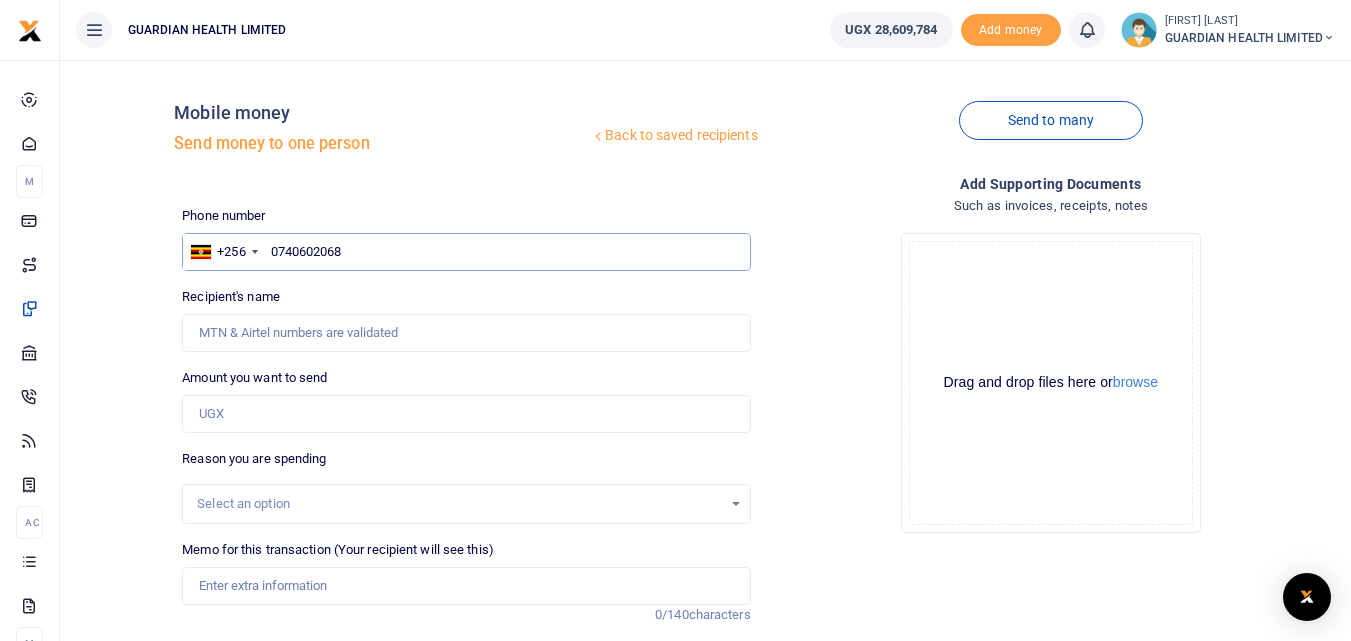 click on "0740602068" at bounding box center [466, 252] 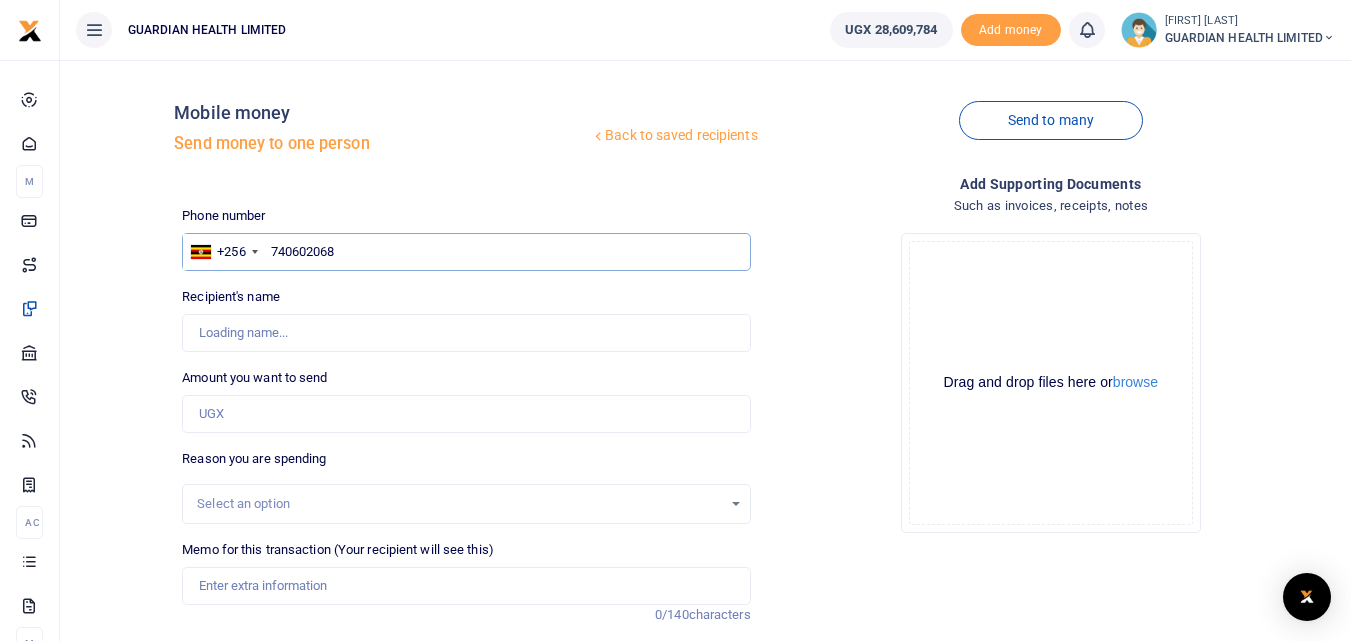 type on "740602068" 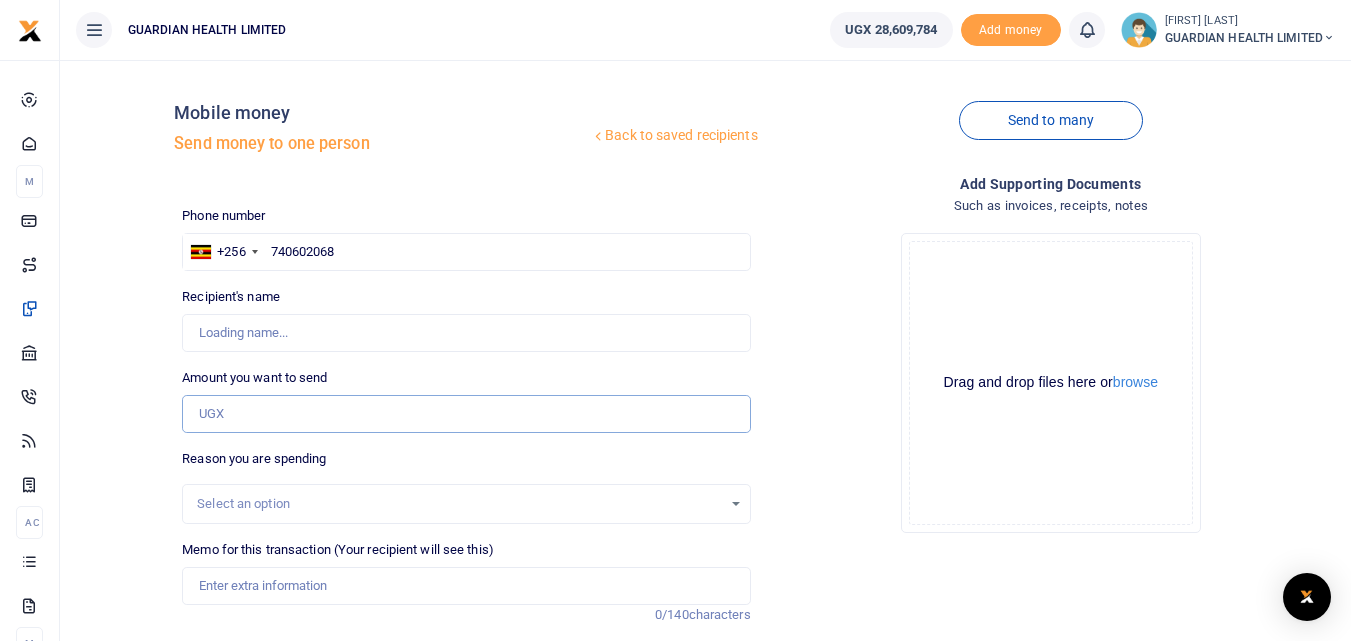 click on "Amount you want to send" at bounding box center (466, 414) 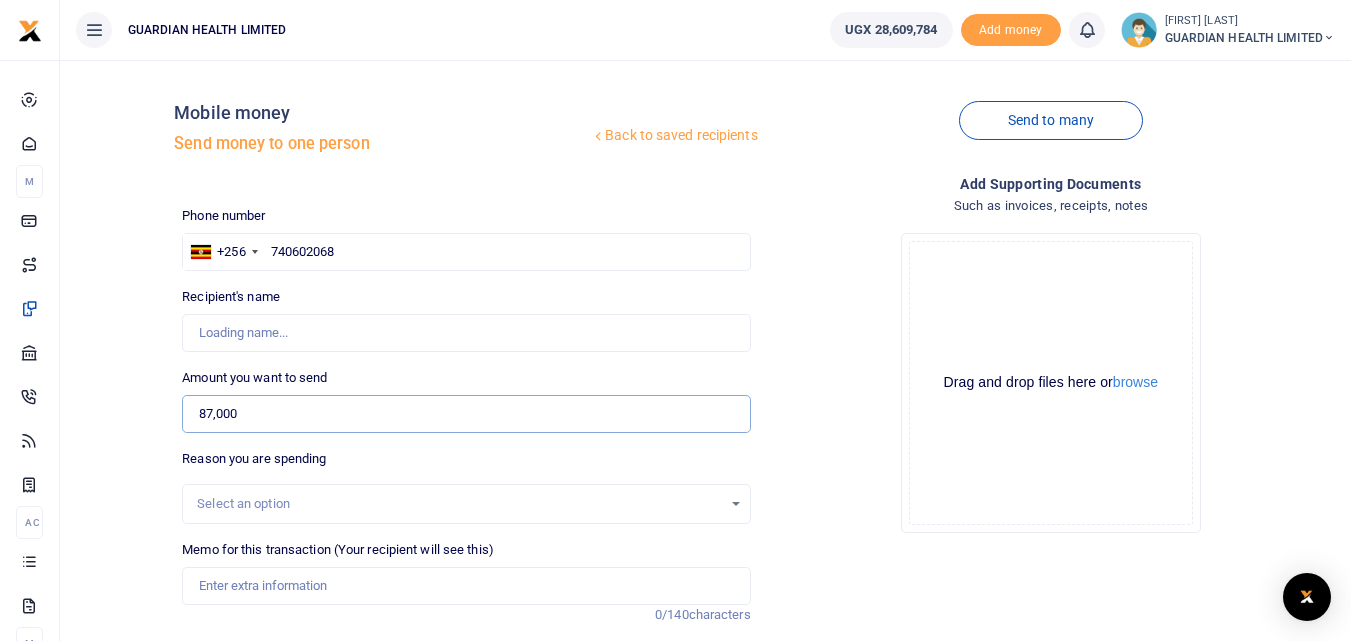 type on "87,000" 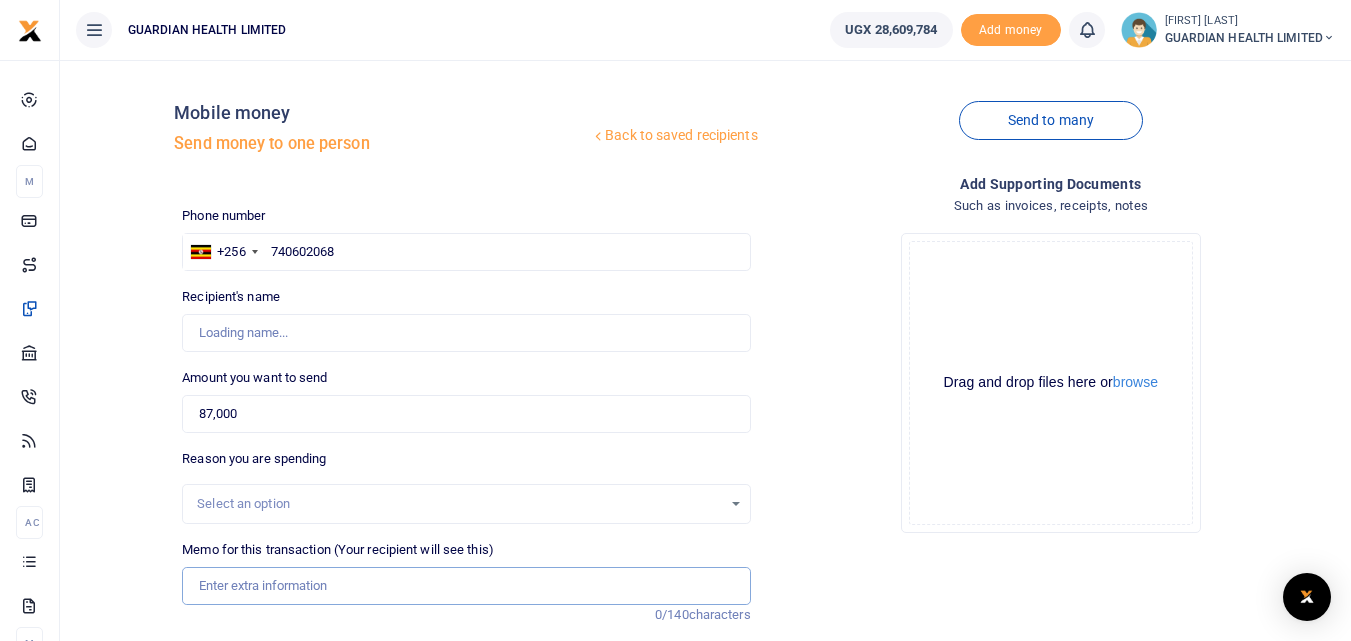 click on "Memo for this transaction (Your recipient will see this)" at bounding box center (466, 586) 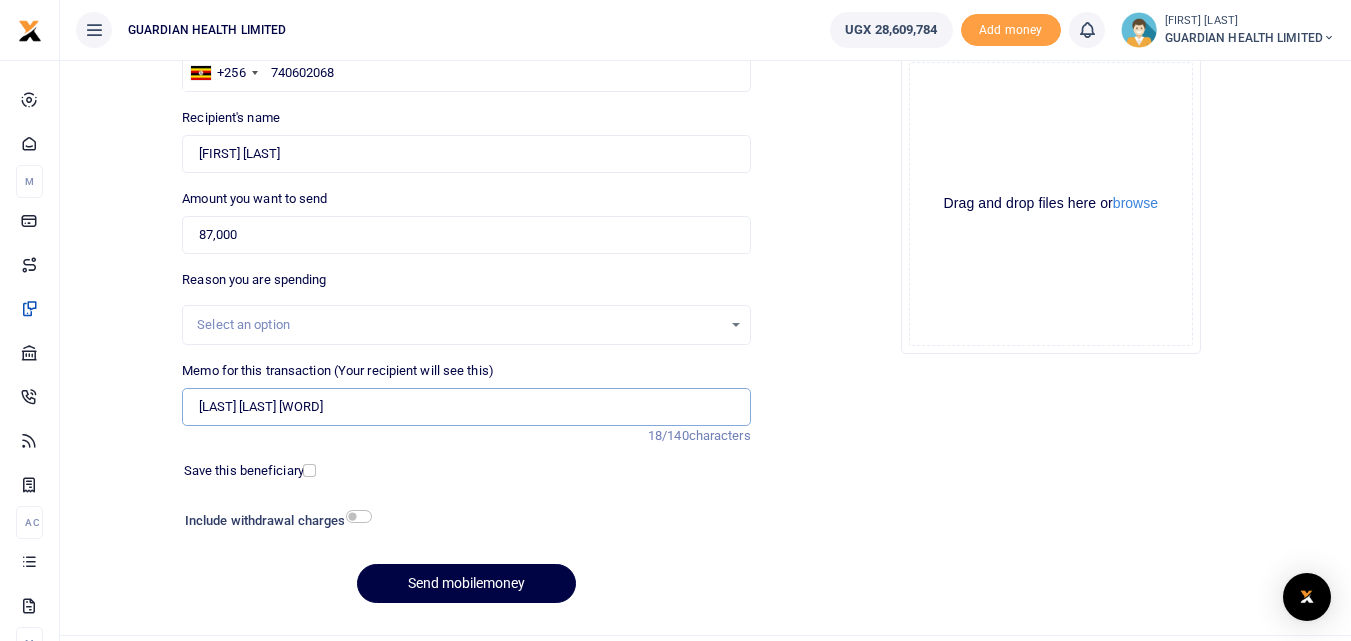 scroll, scrollTop: 200, scrollLeft: 0, axis: vertical 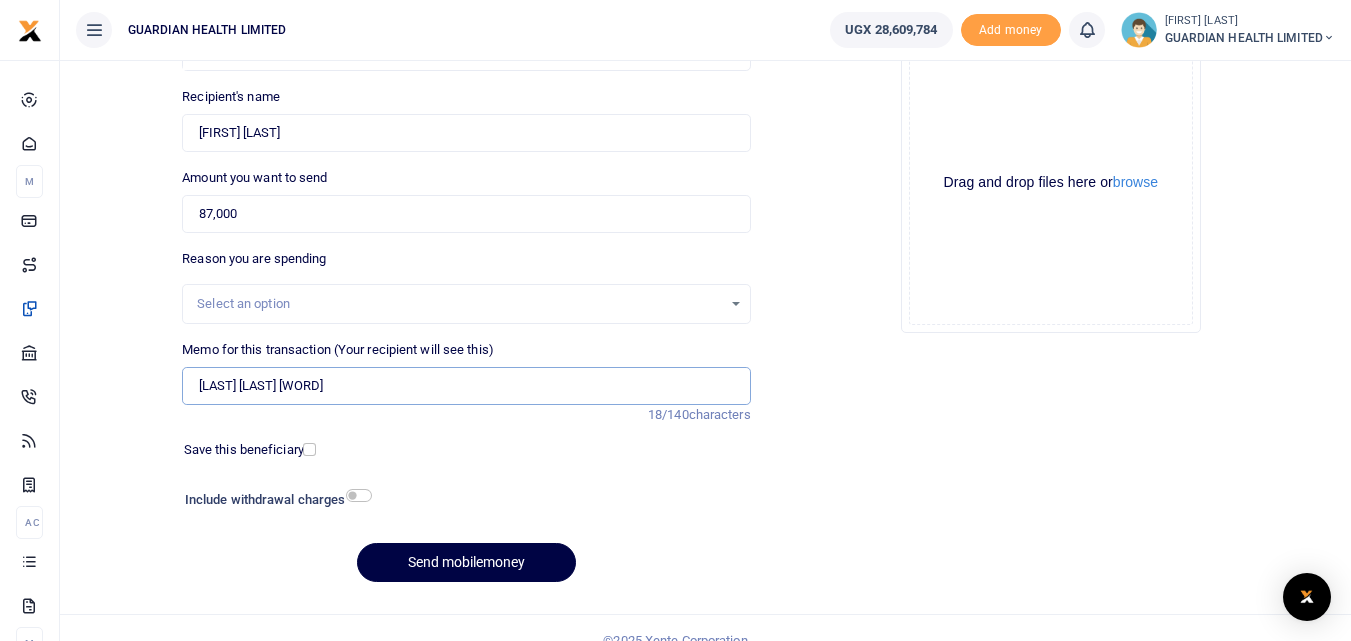 type on "[LAST] [LAST] [WORD]" 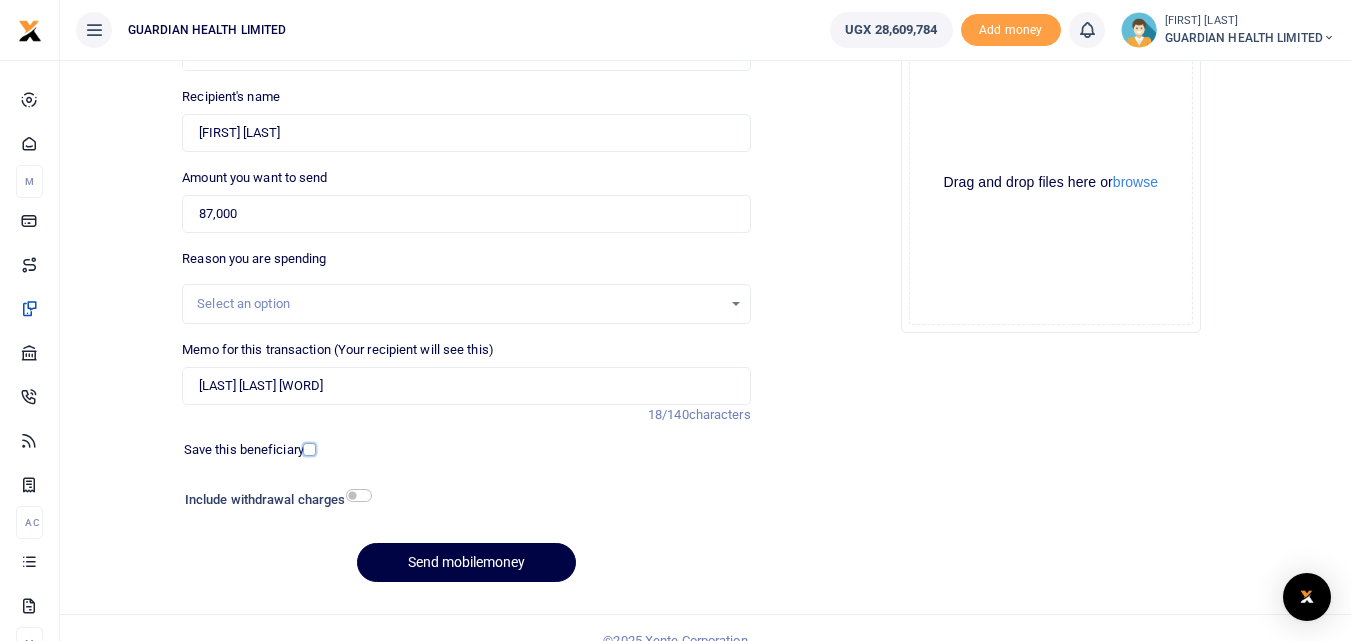 click at bounding box center (309, 449) 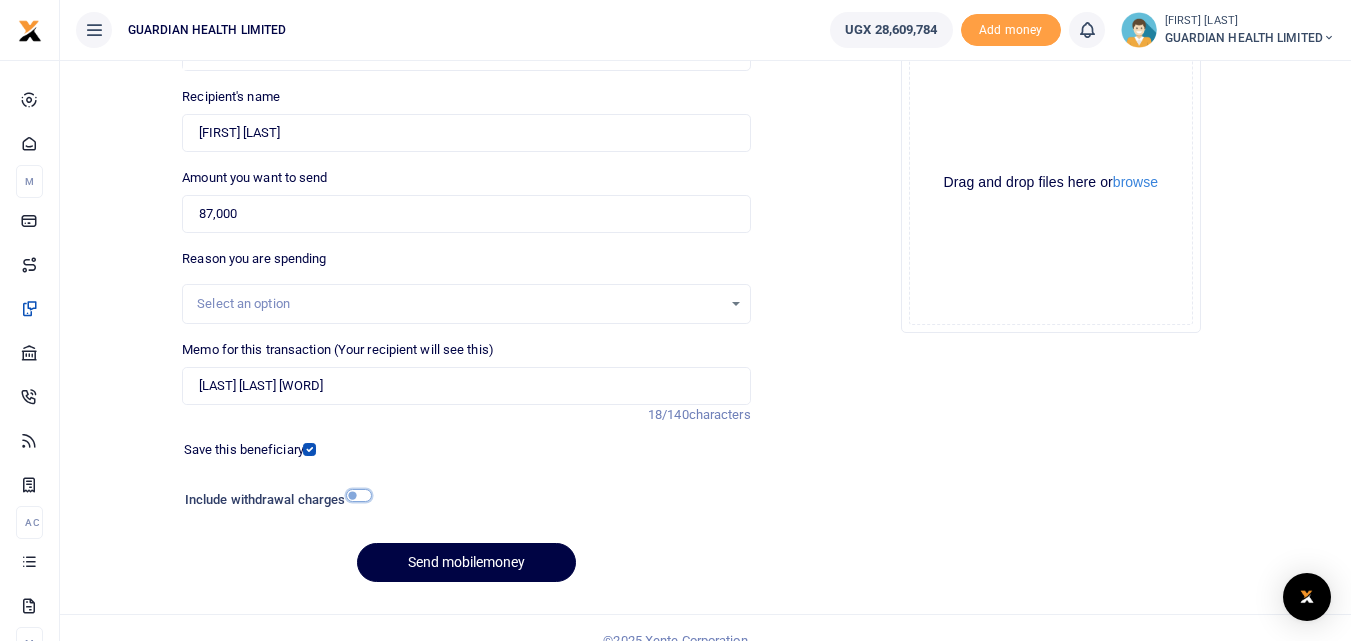 click at bounding box center [359, 495] 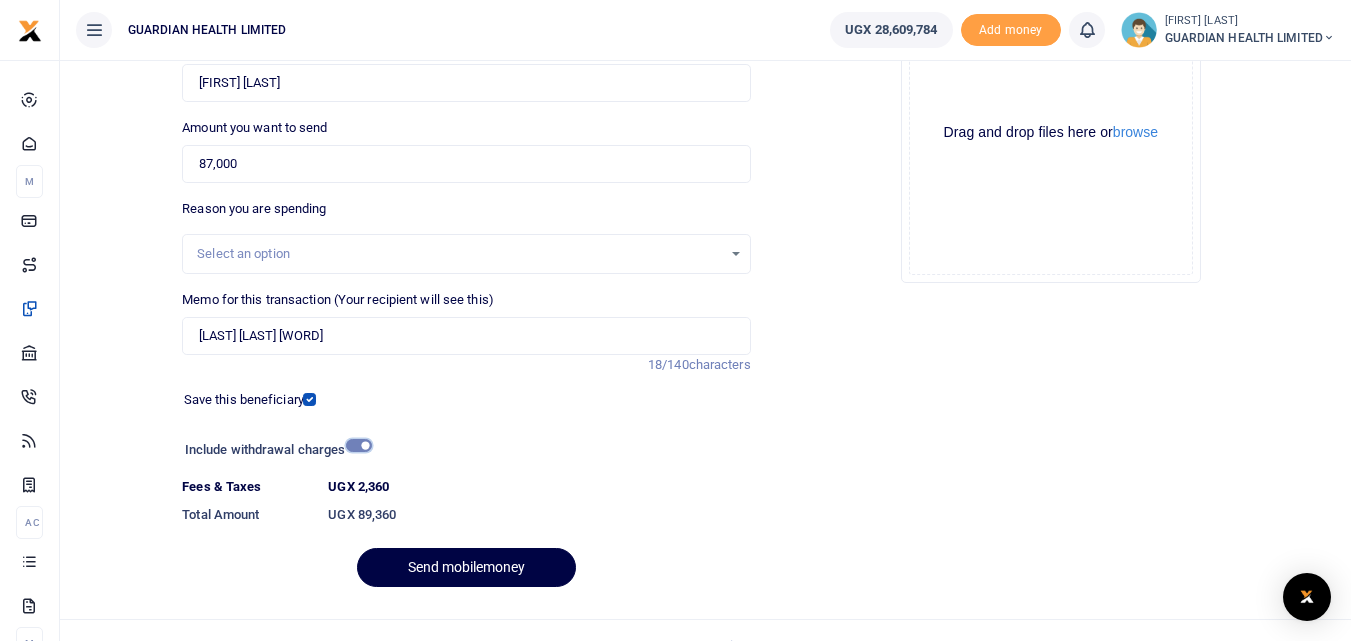 scroll, scrollTop: 280, scrollLeft: 0, axis: vertical 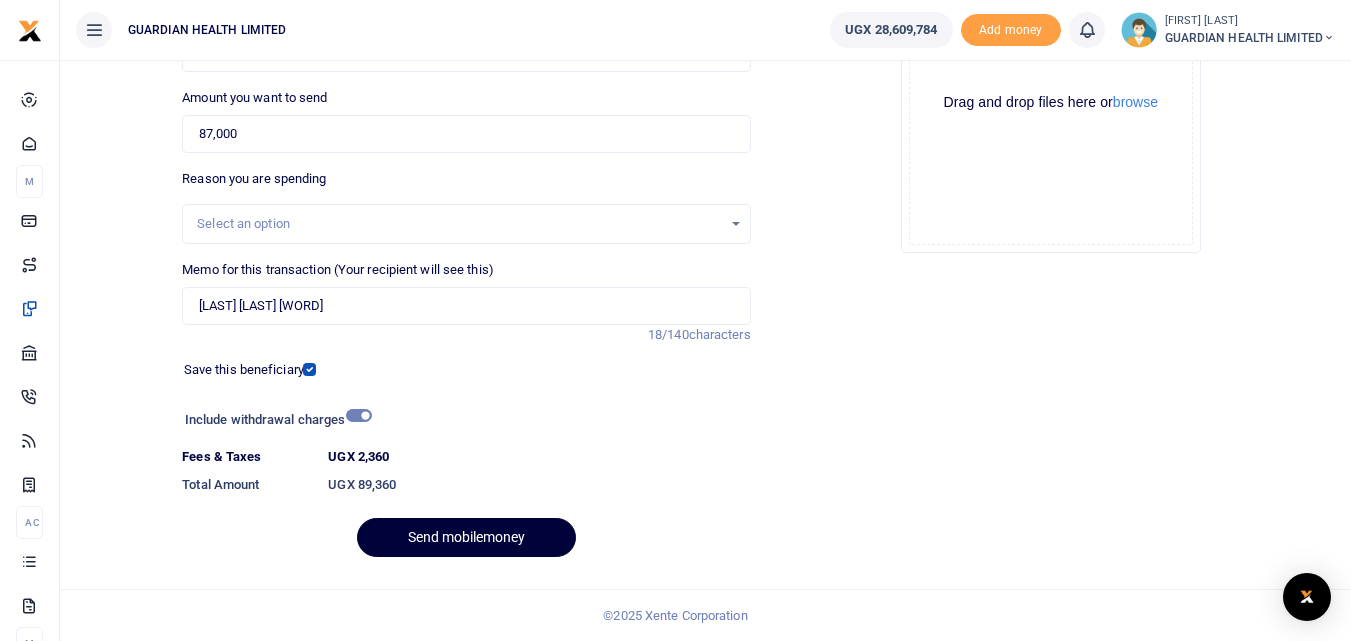 click on "Send mobilemoney" at bounding box center (466, 537) 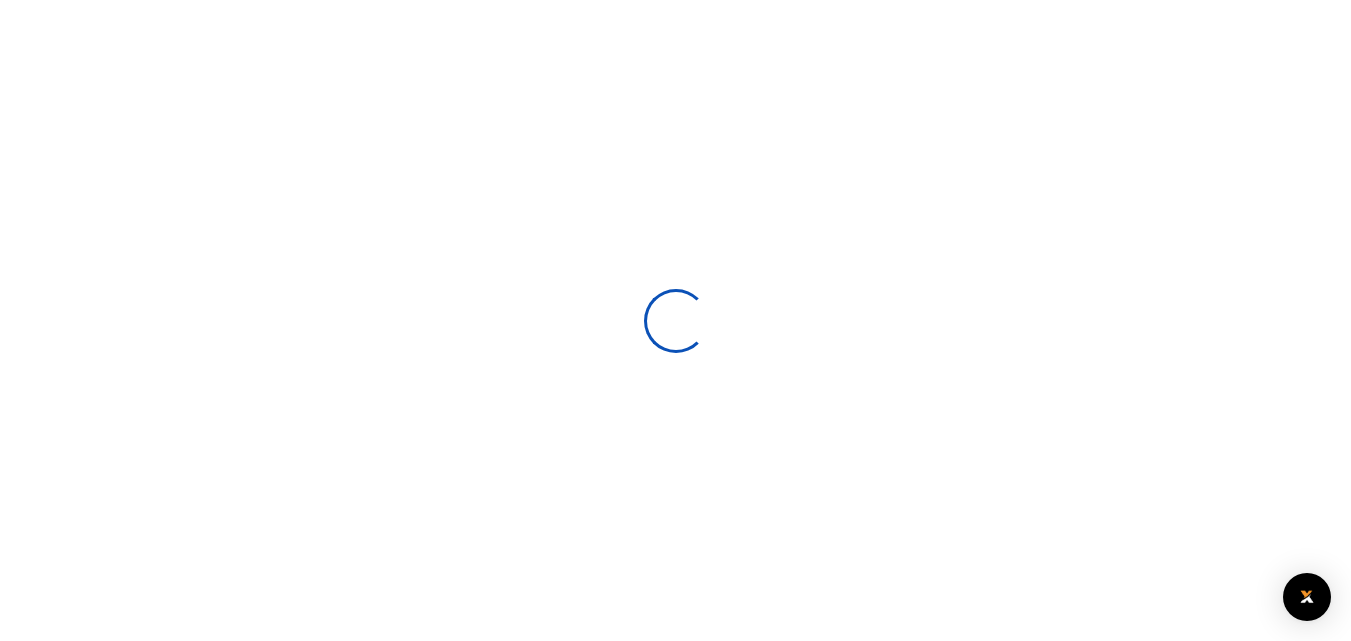 select 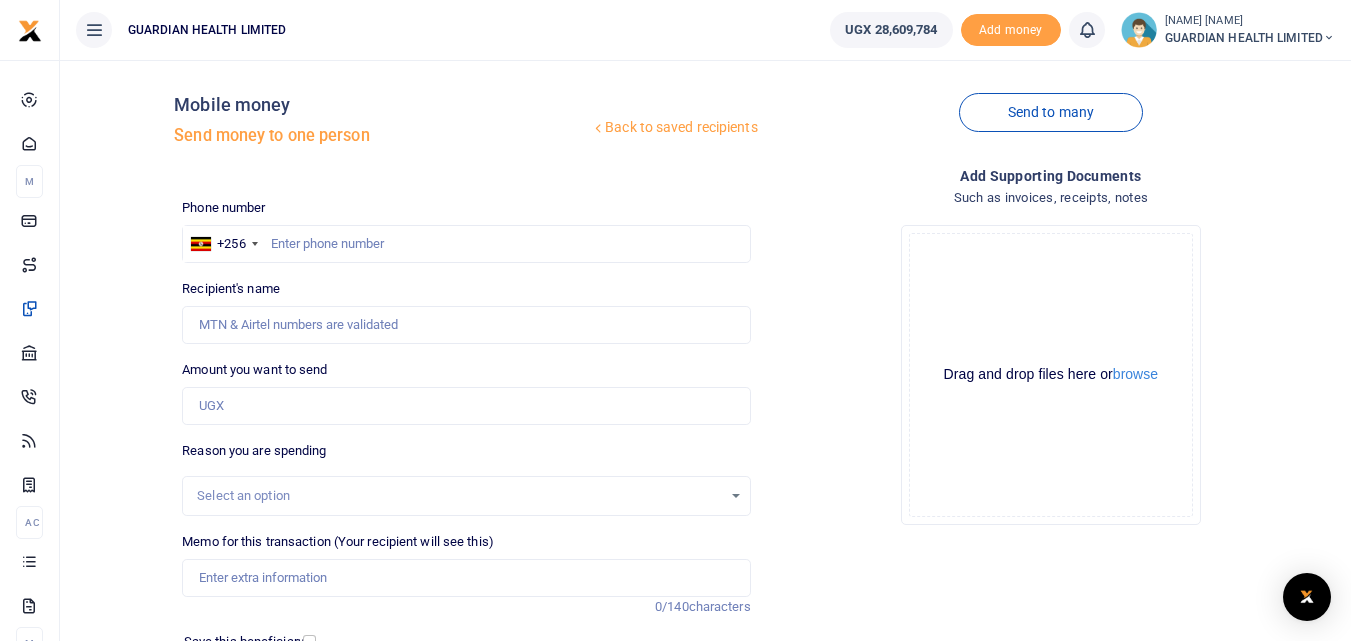 scroll, scrollTop: 0, scrollLeft: 0, axis: both 